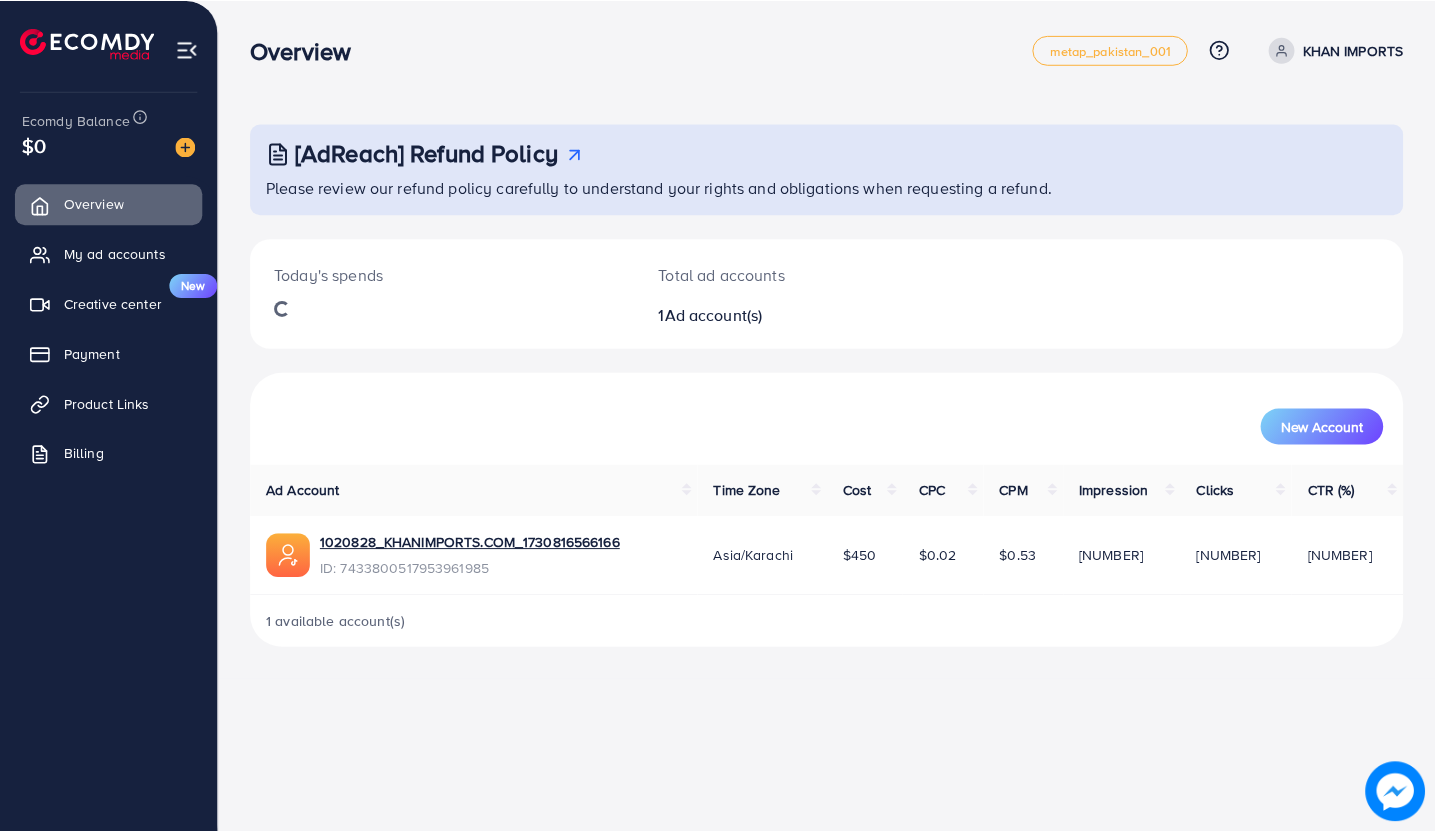 scroll, scrollTop: 0, scrollLeft: 0, axis: both 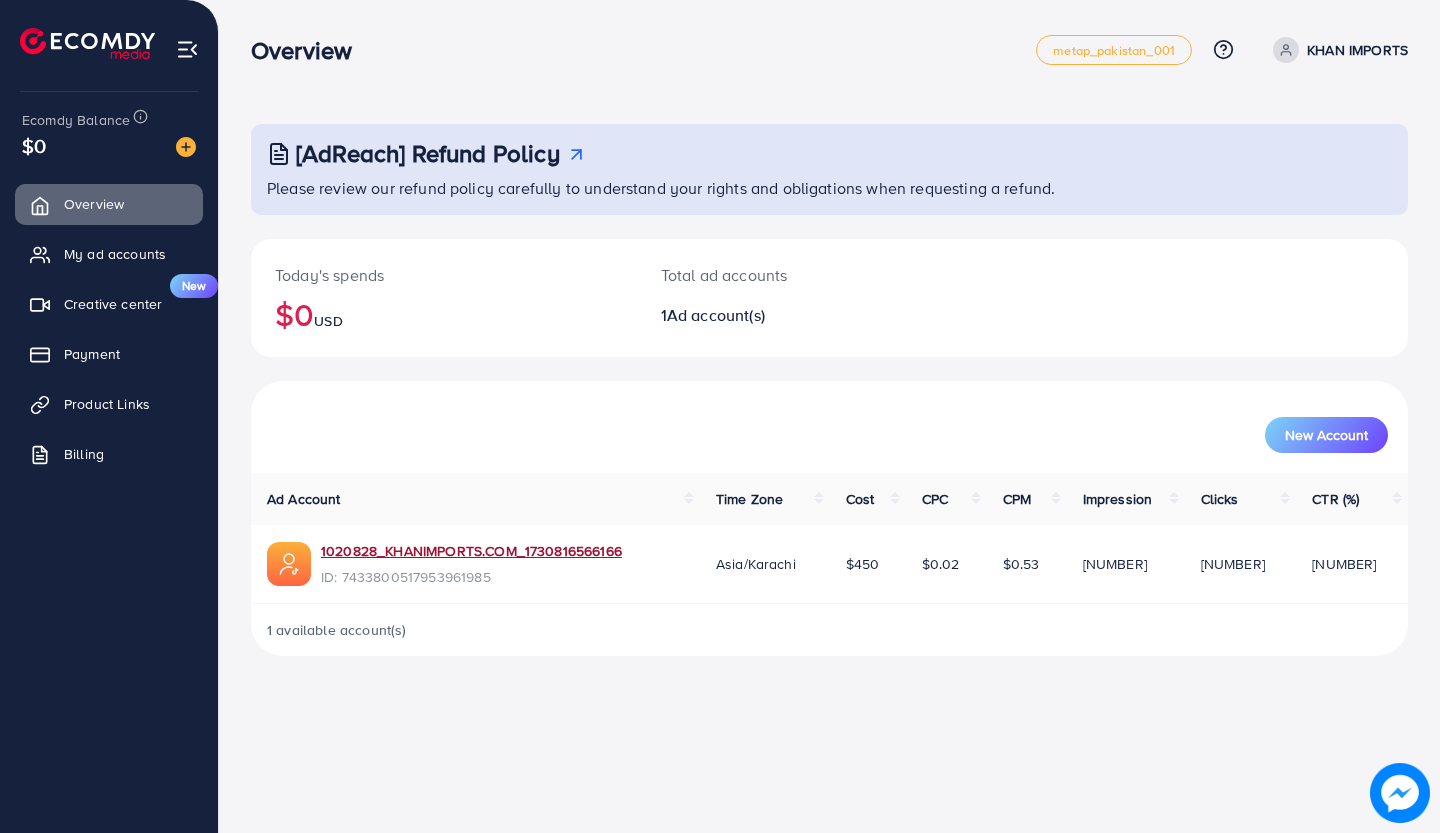 click on "1020828_KHANIMPORTS.COM_1730816566166" at bounding box center (471, 551) 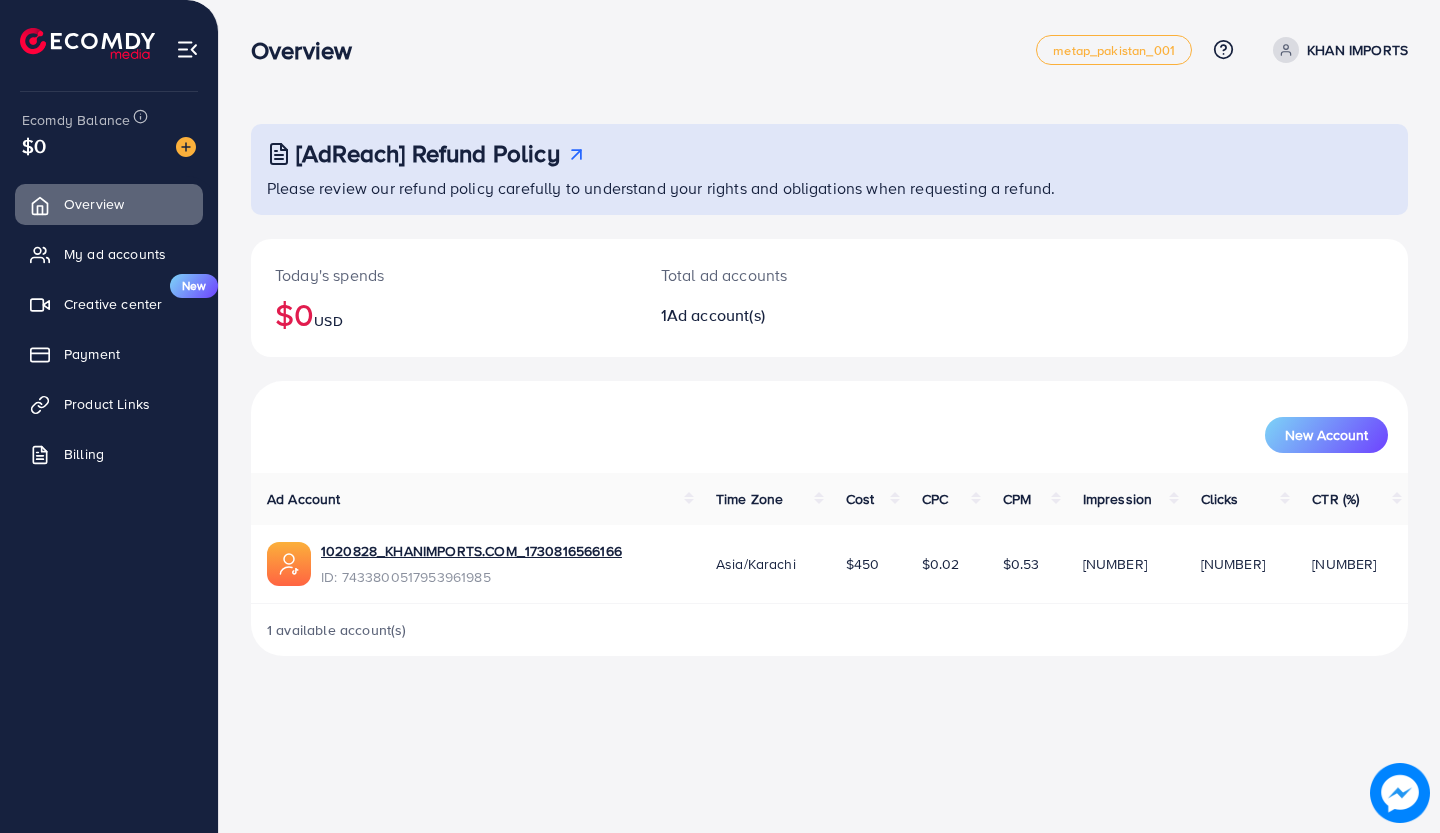 click on "Payment" at bounding box center [109, 354] 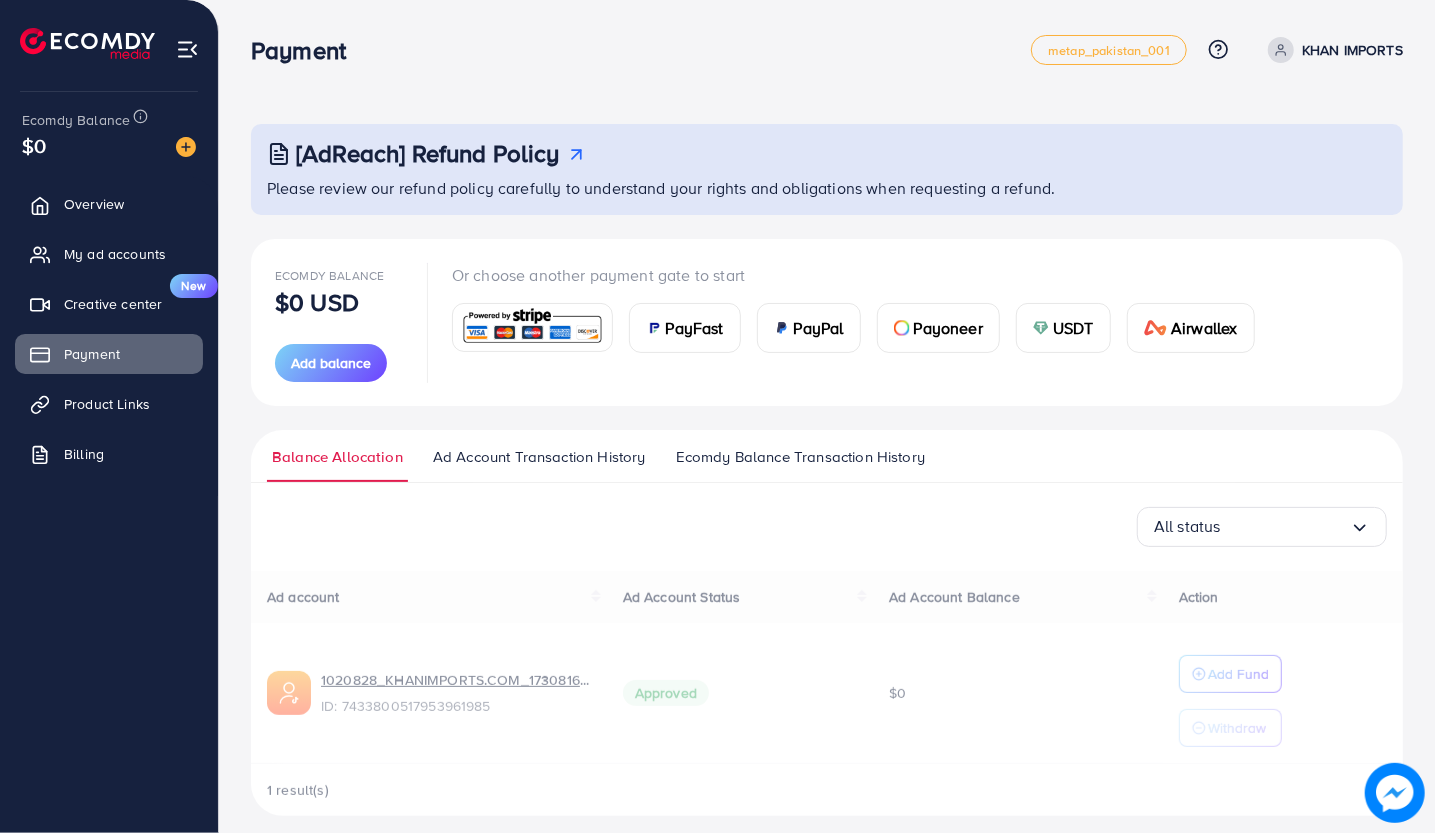 click on "Add balance" at bounding box center (331, 363) 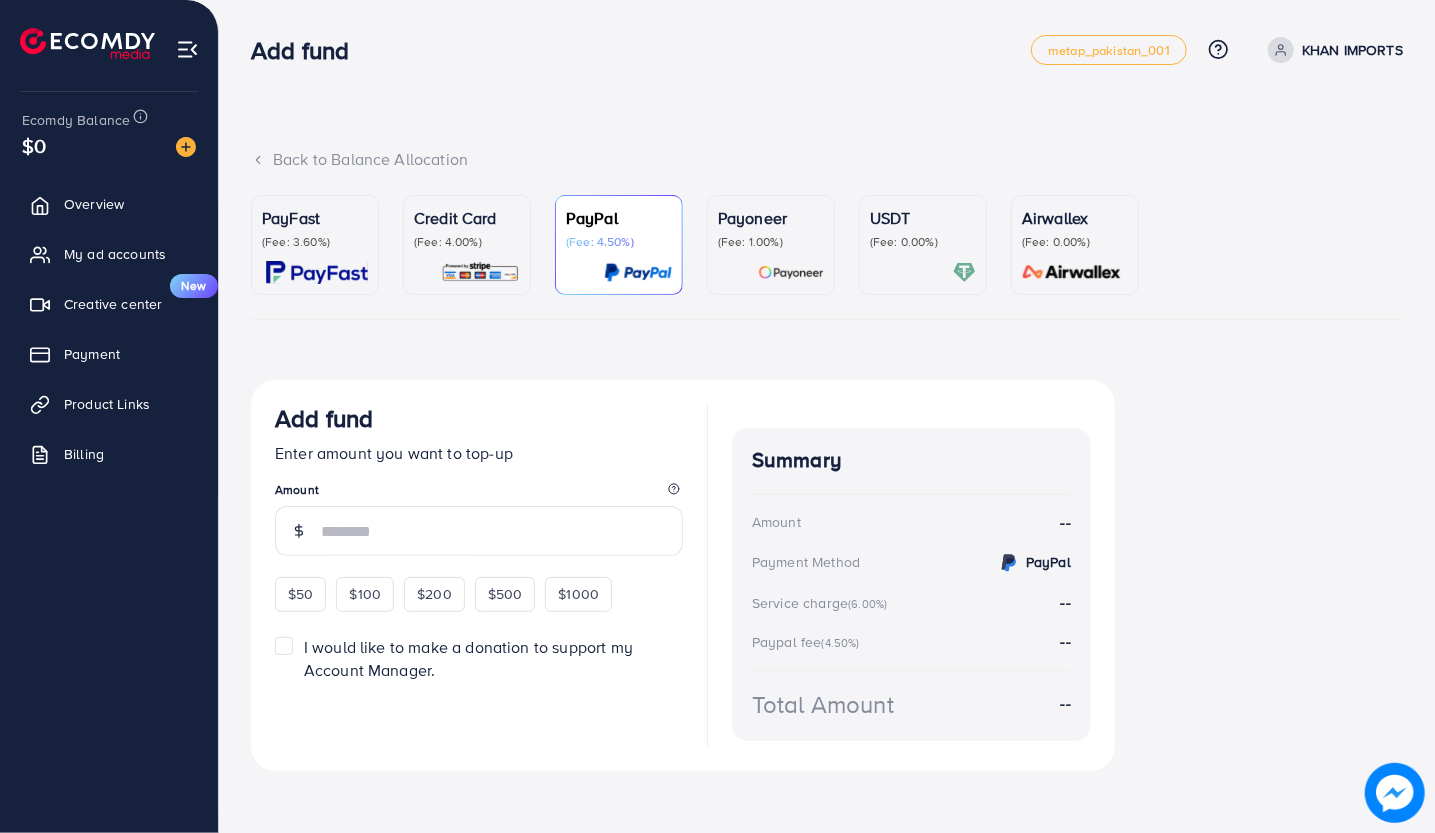 click on "$50" at bounding box center (300, 594) 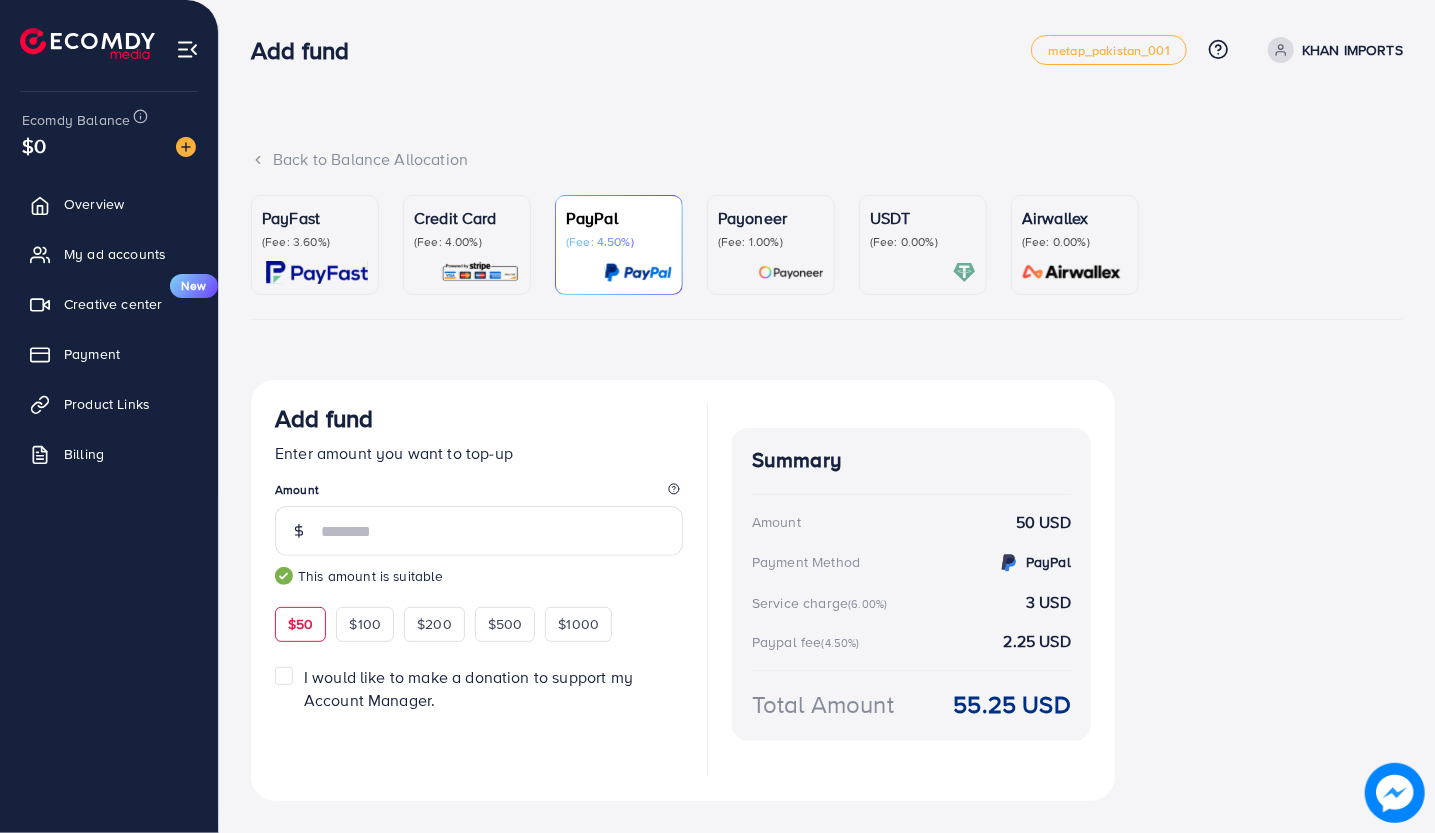 type on "**" 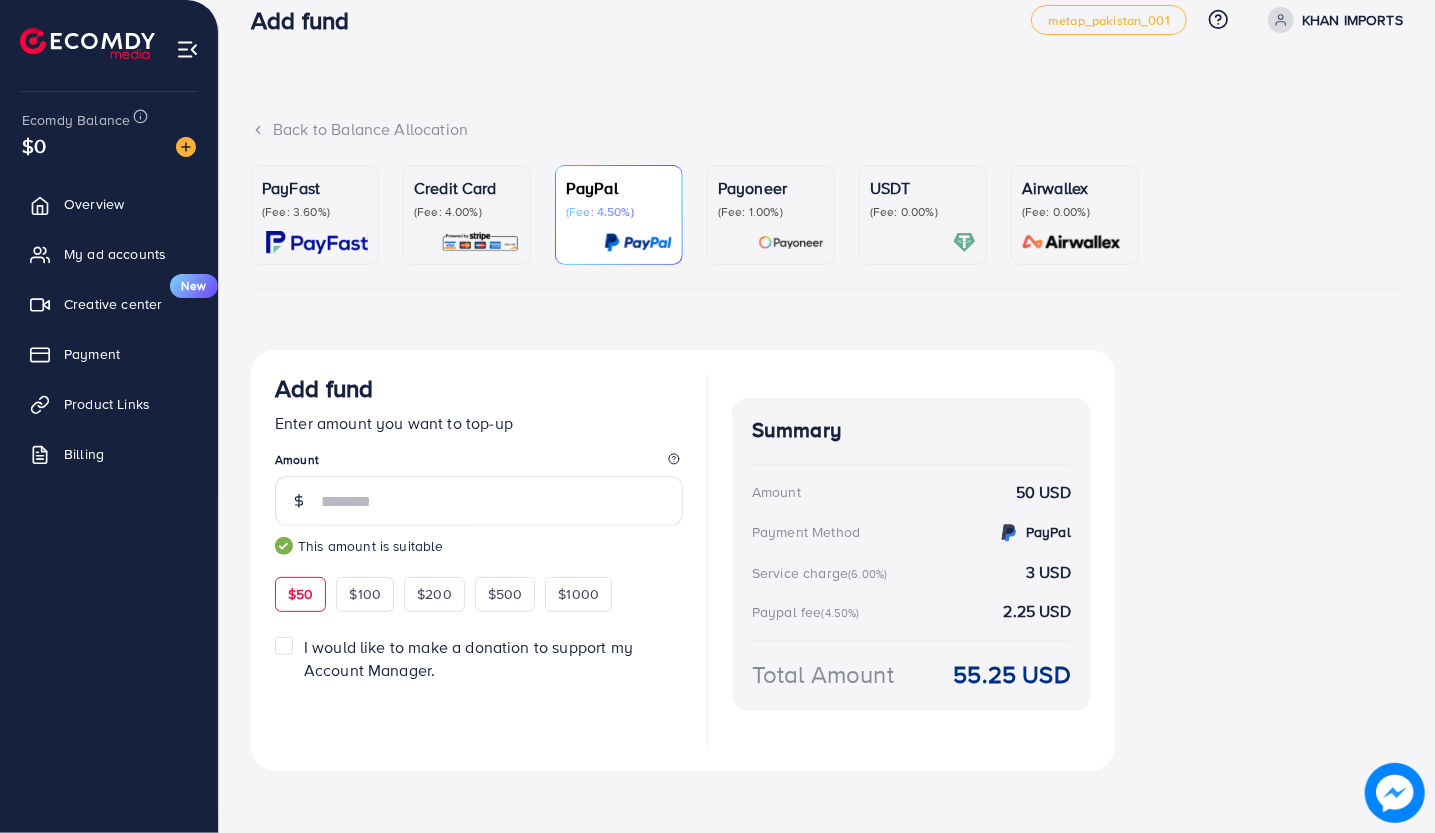 scroll, scrollTop: 38, scrollLeft: 0, axis: vertical 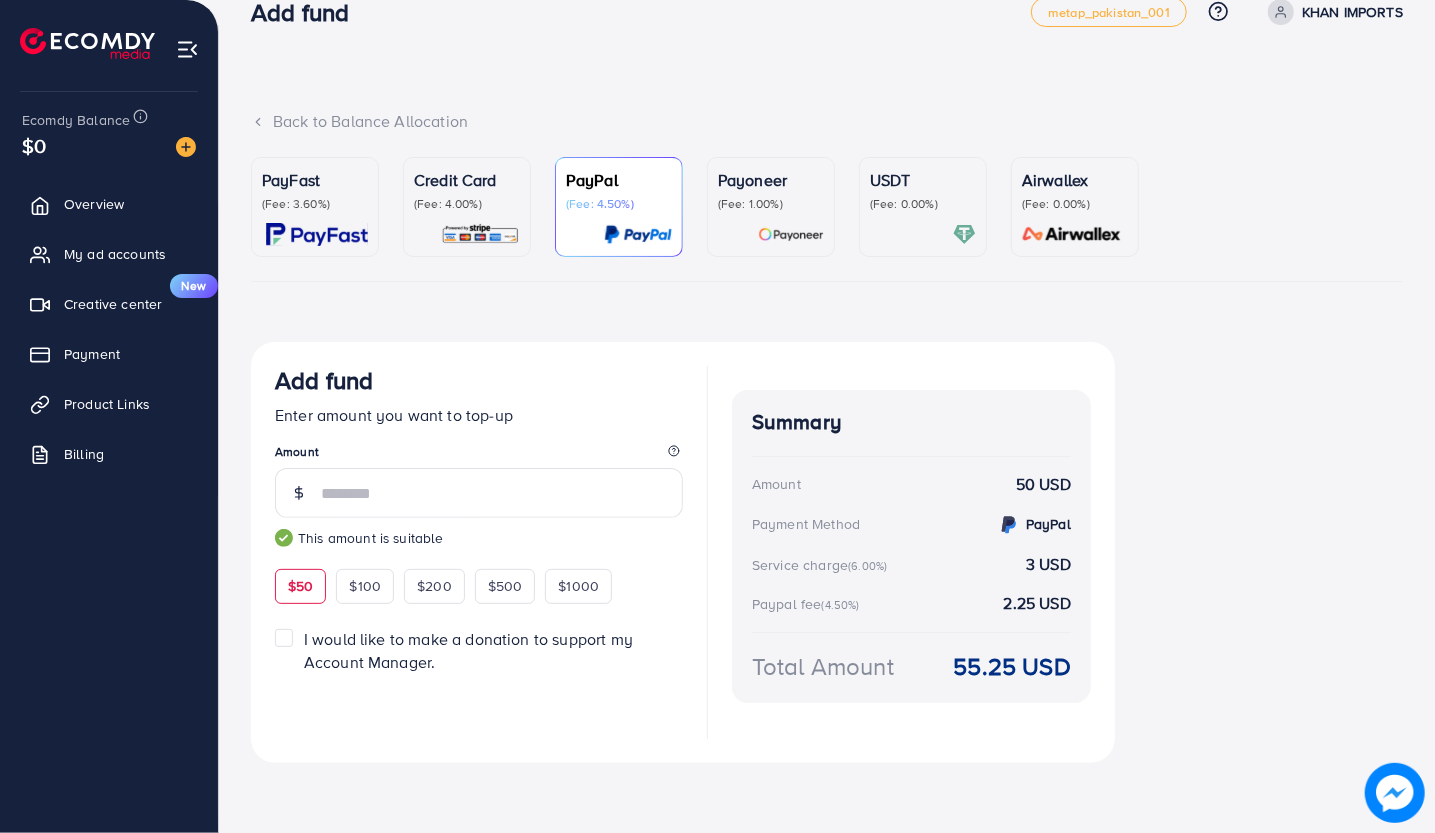 click on "Credit Card   (Fee: 4.00%)" at bounding box center (467, 207) 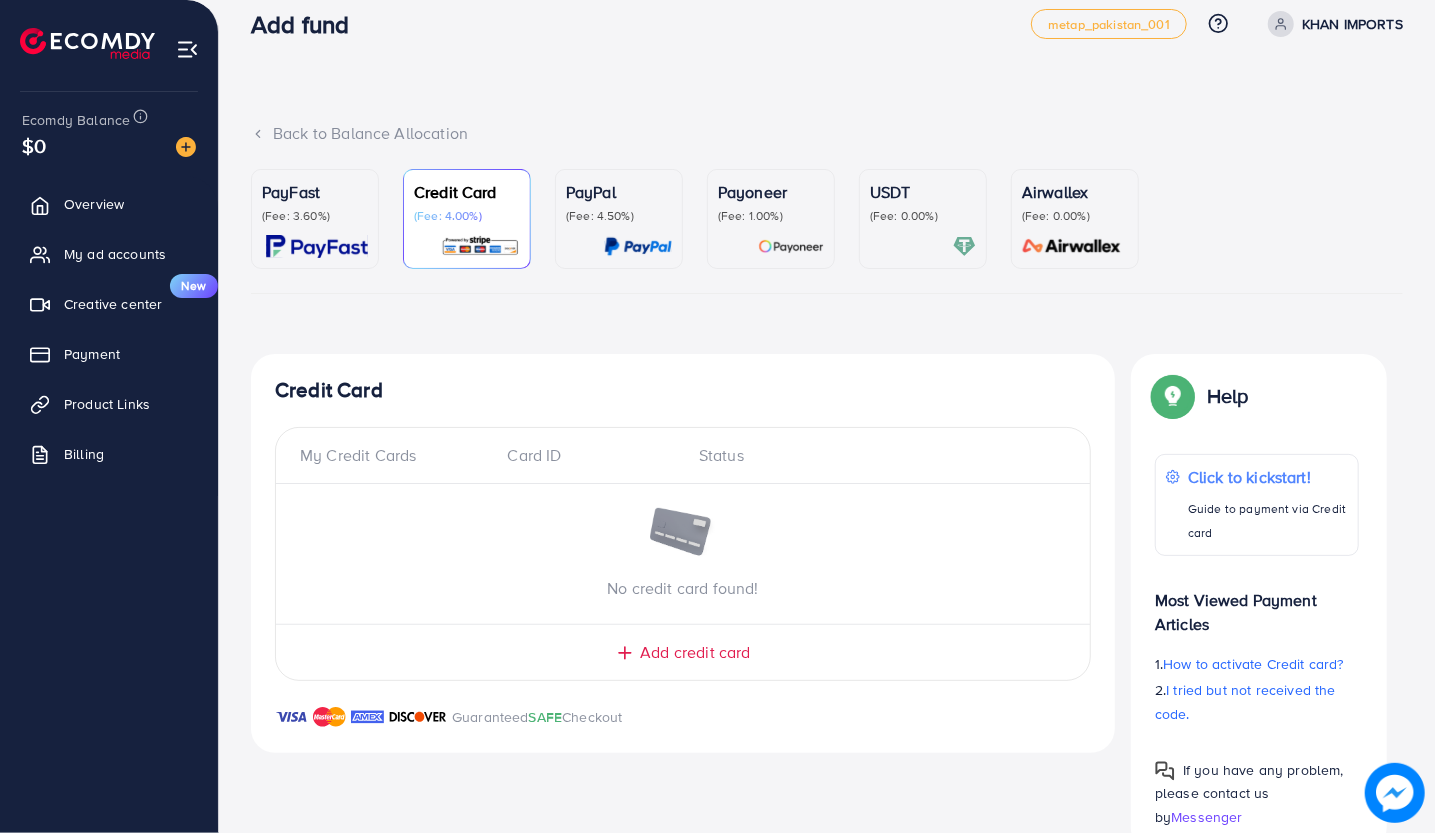 scroll, scrollTop: 0, scrollLeft: 0, axis: both 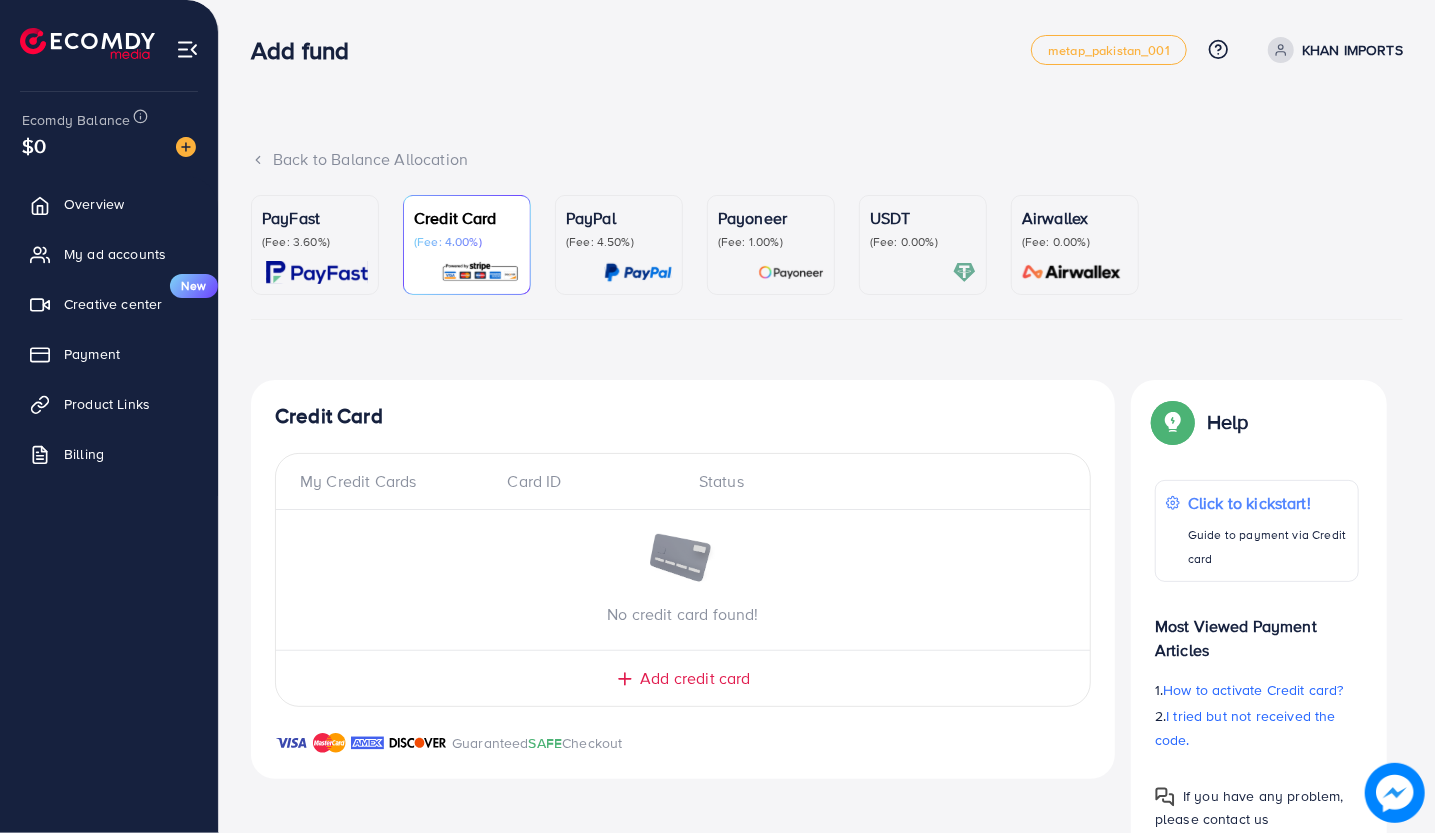 click on "My Credit Cards   Card ID   Status  No credit card found! Add credit card" at bounding box center [683, 580] 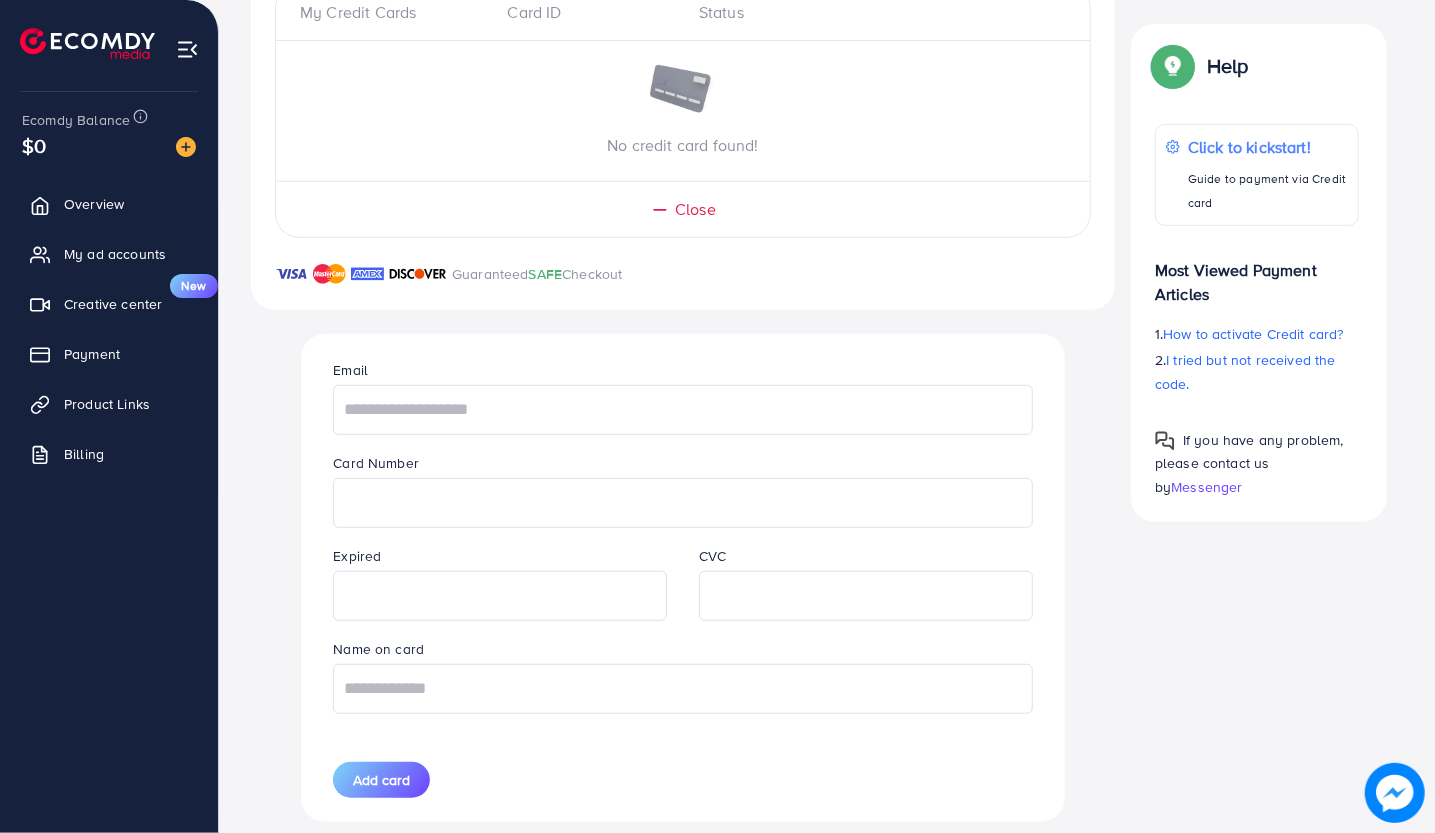 scroll, scrollTop: 512, scrollLeft: 0, axis: vertical 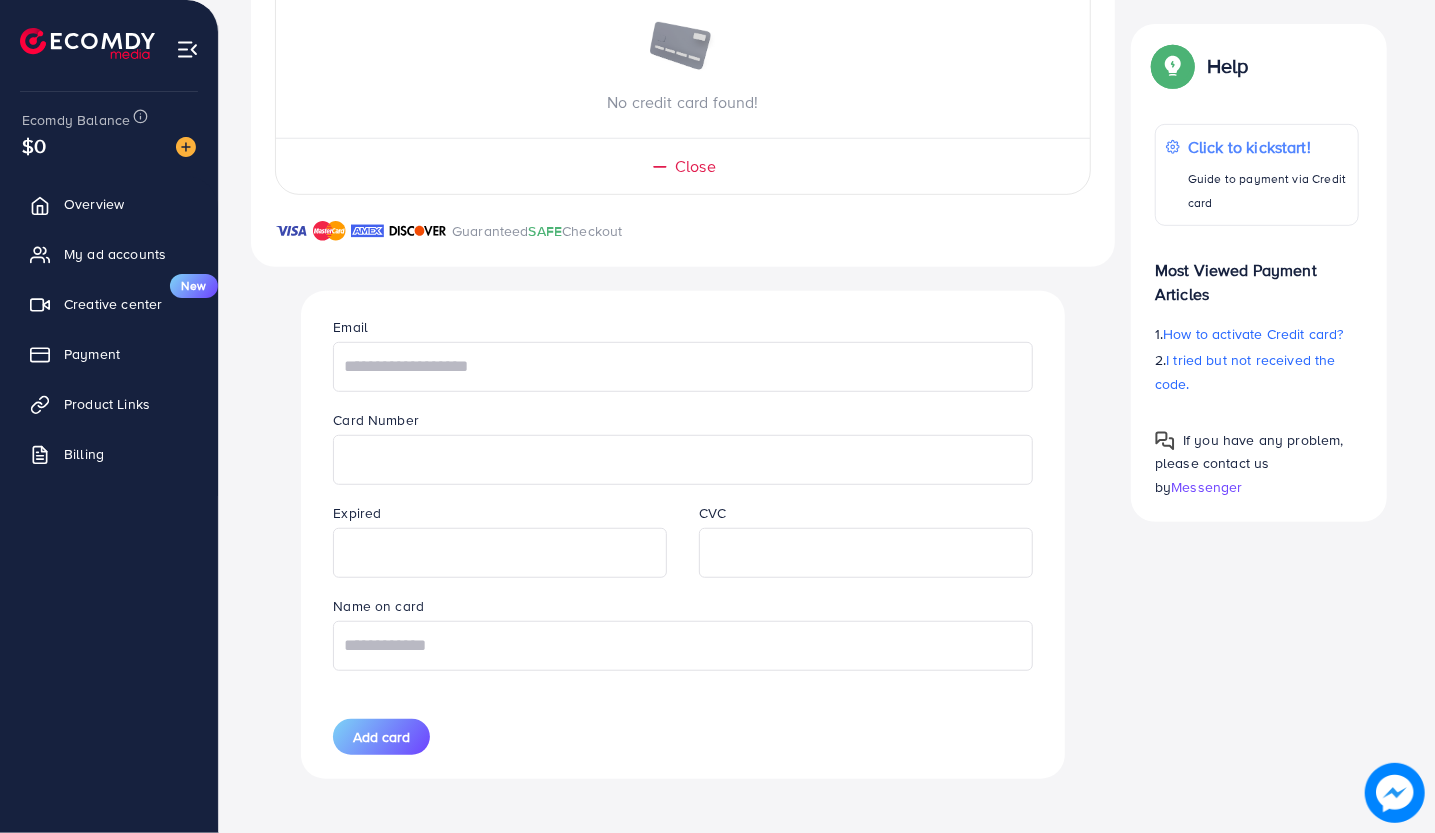 click on "Add card" at bounding box center [381, 737] 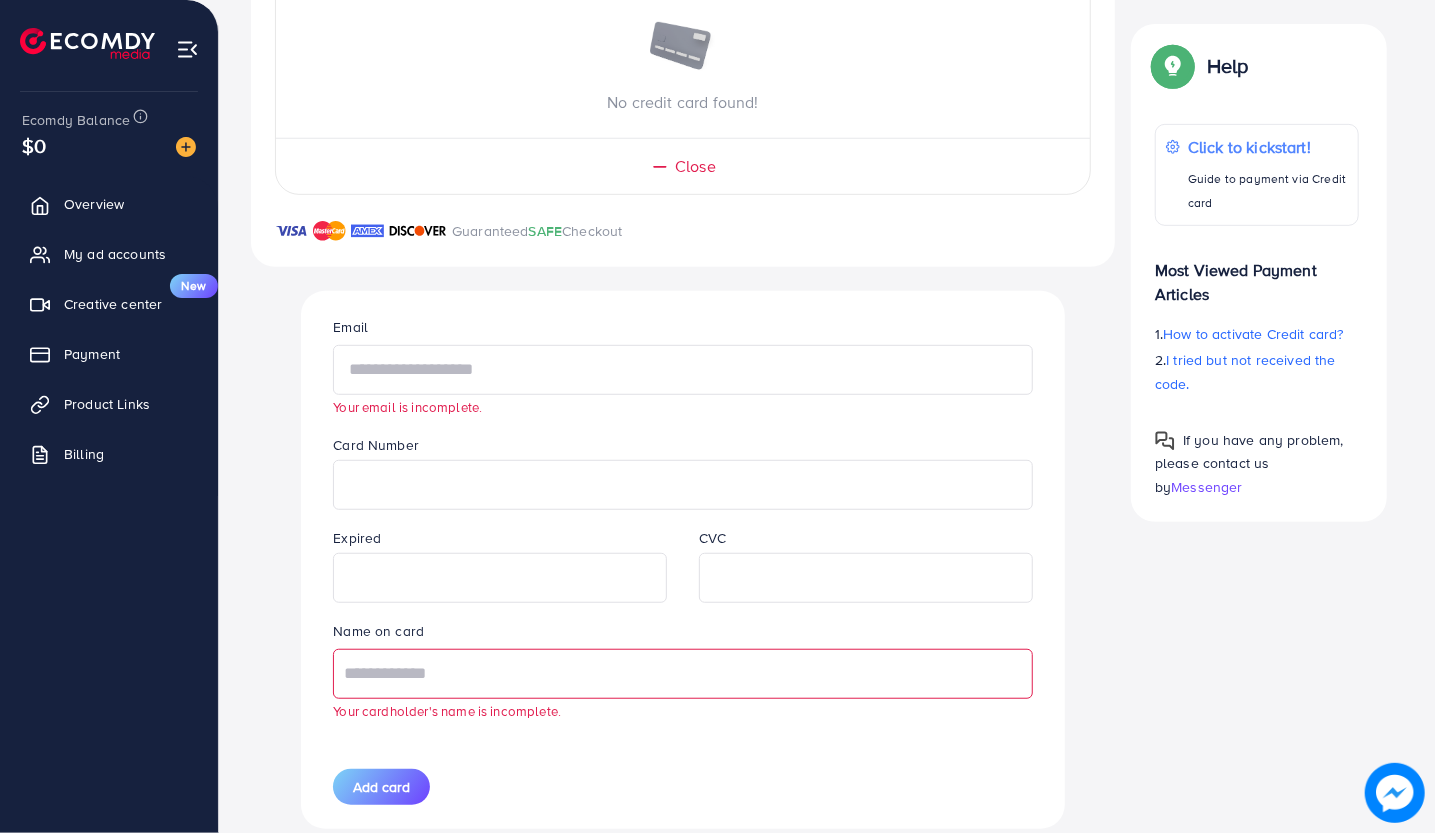 click at bounding box center [682, 370] 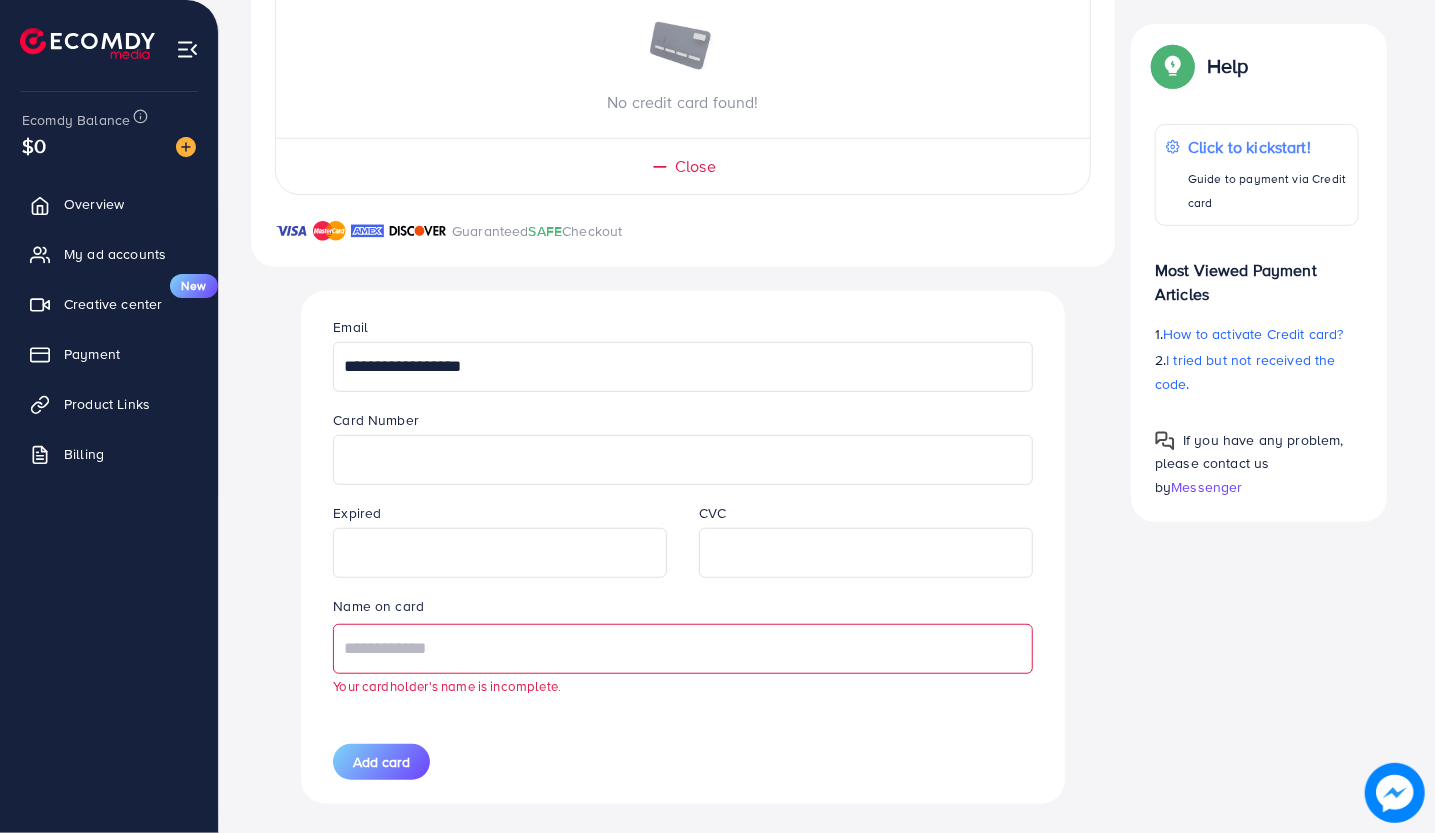 type on "**********" 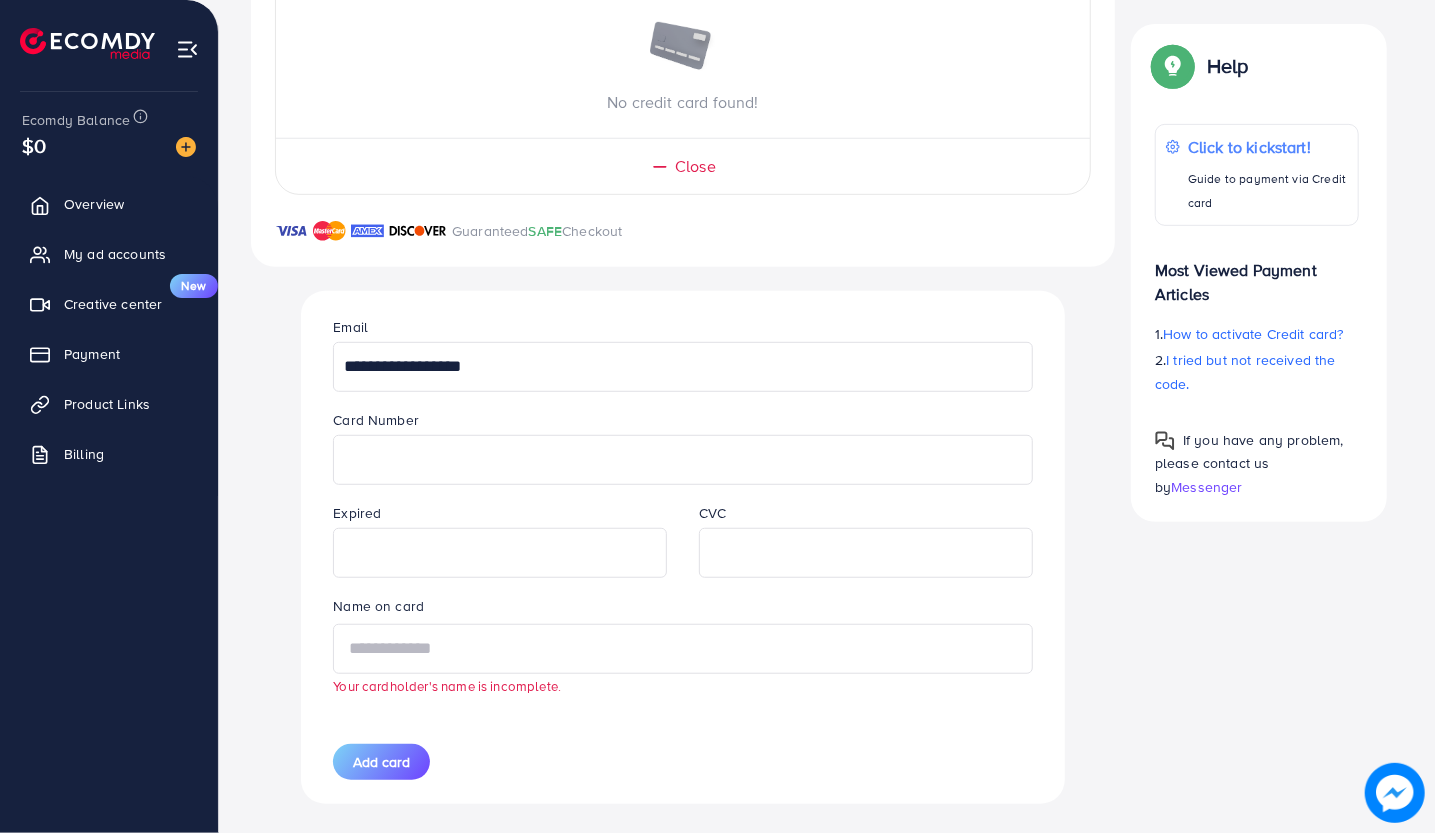 click at bounding box center [682, 649] 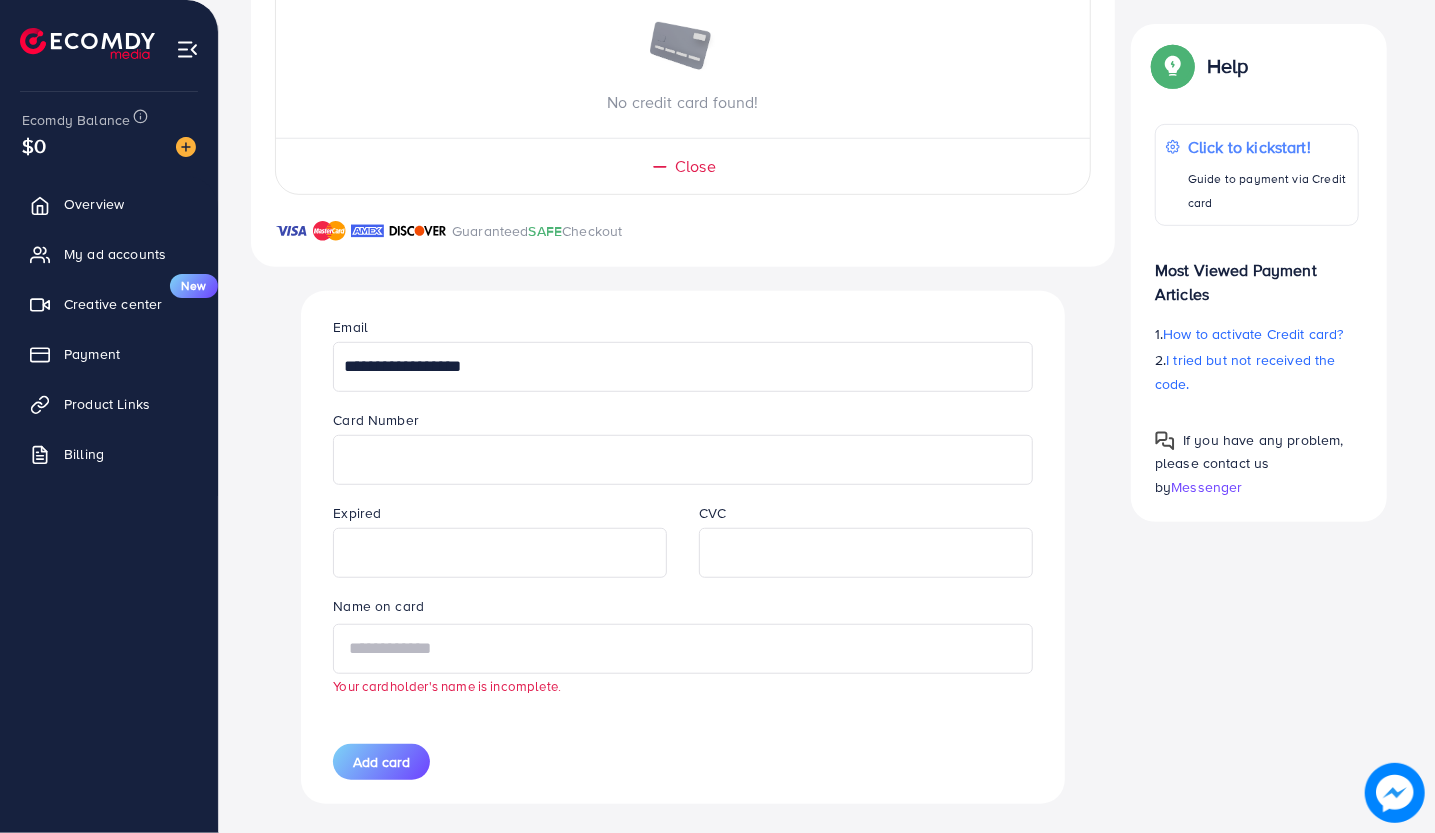 click at bounding box center (682, 649) 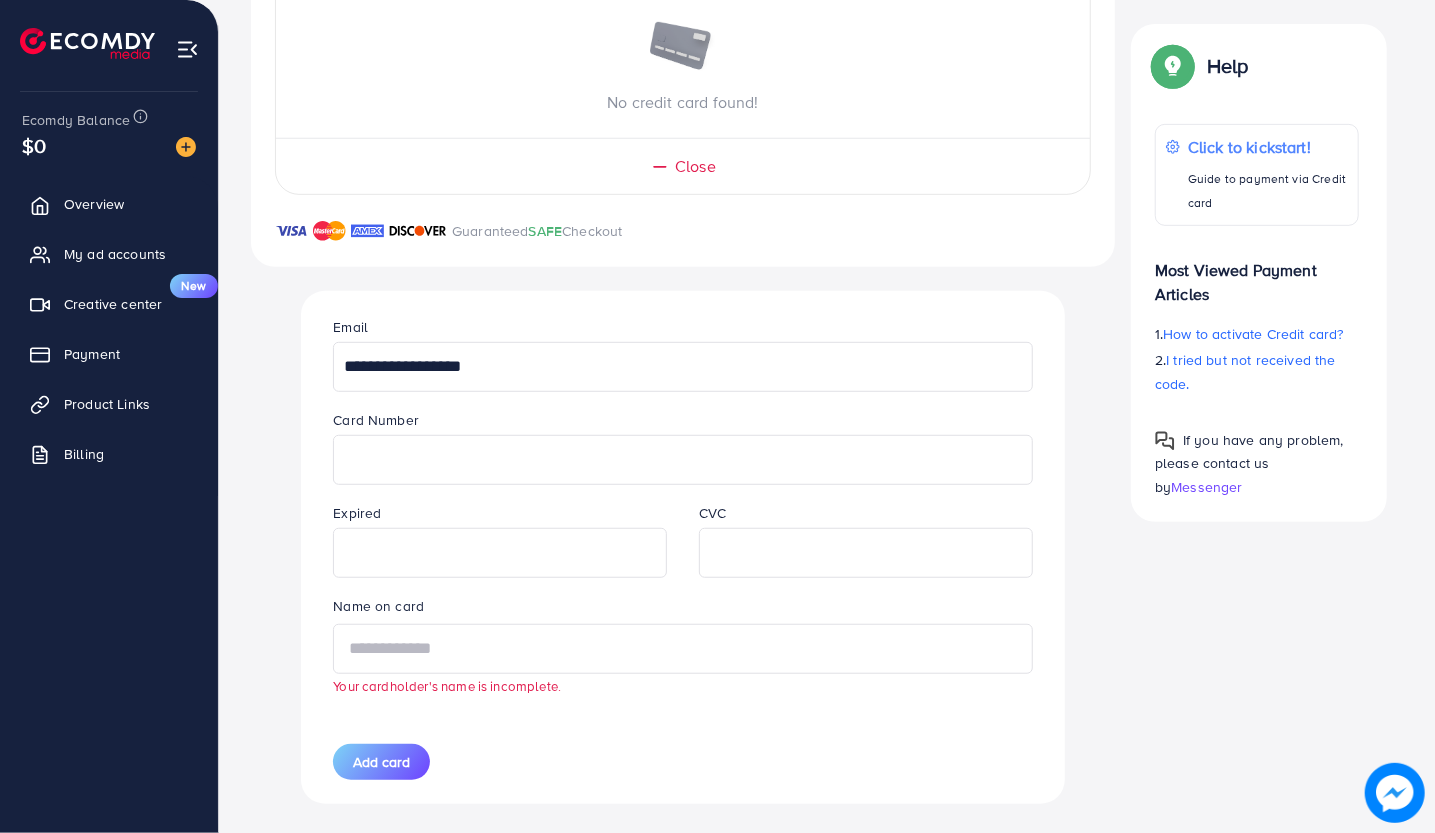 click at bounding box center [682, 649] 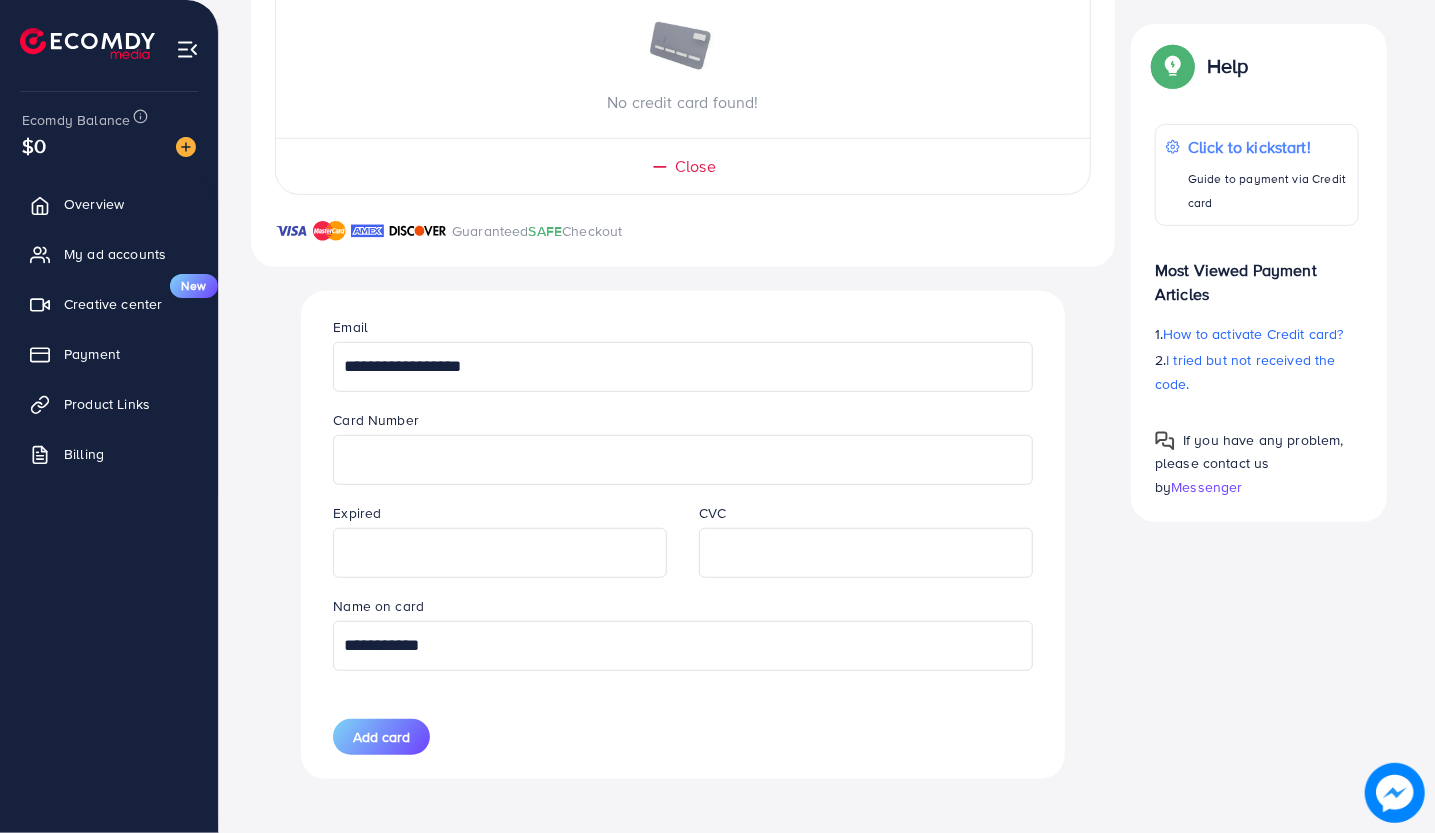 type on "**********" 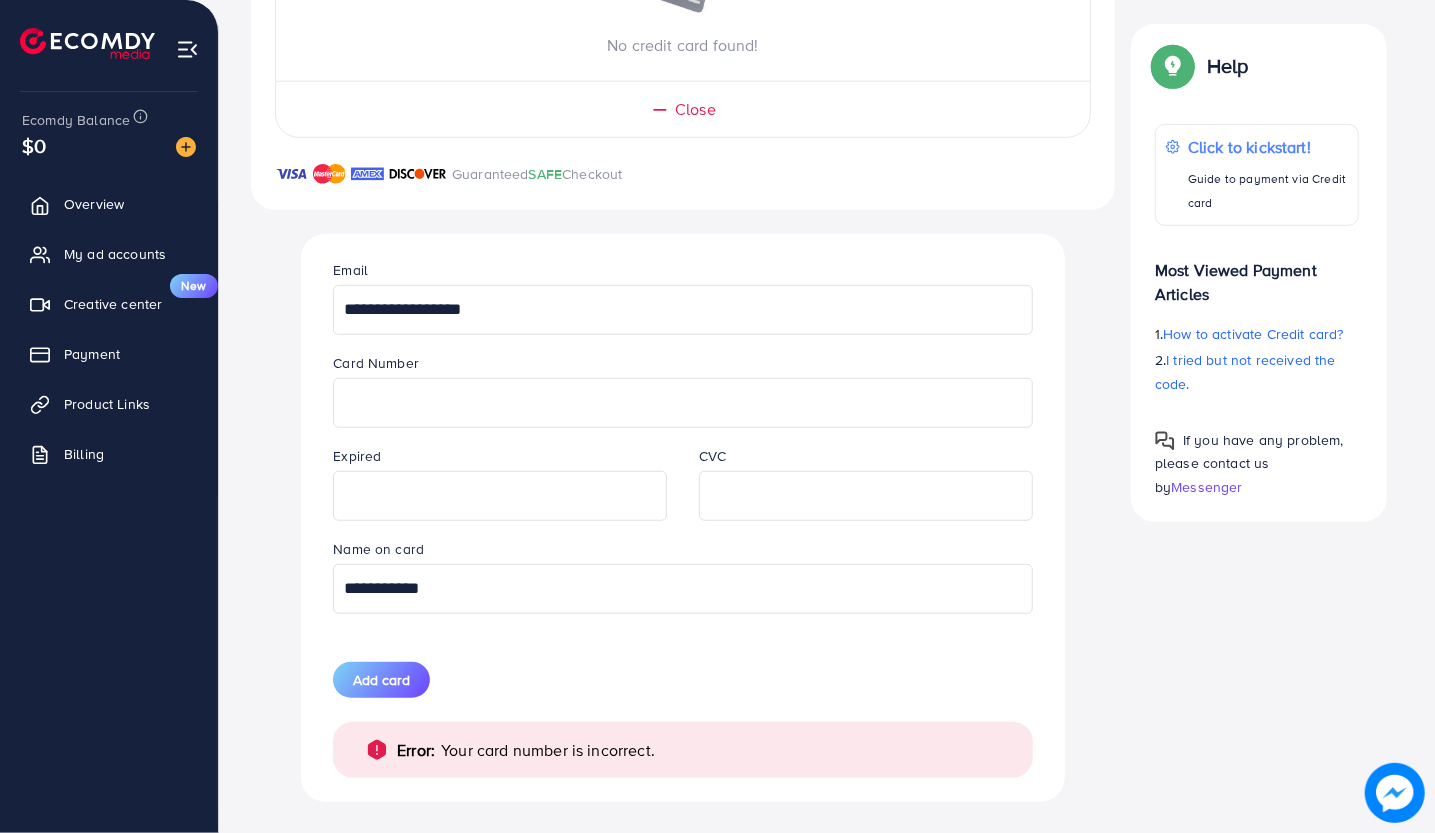 scroll, scrollTop: 592, scrollLeft: 0, axis: vertical 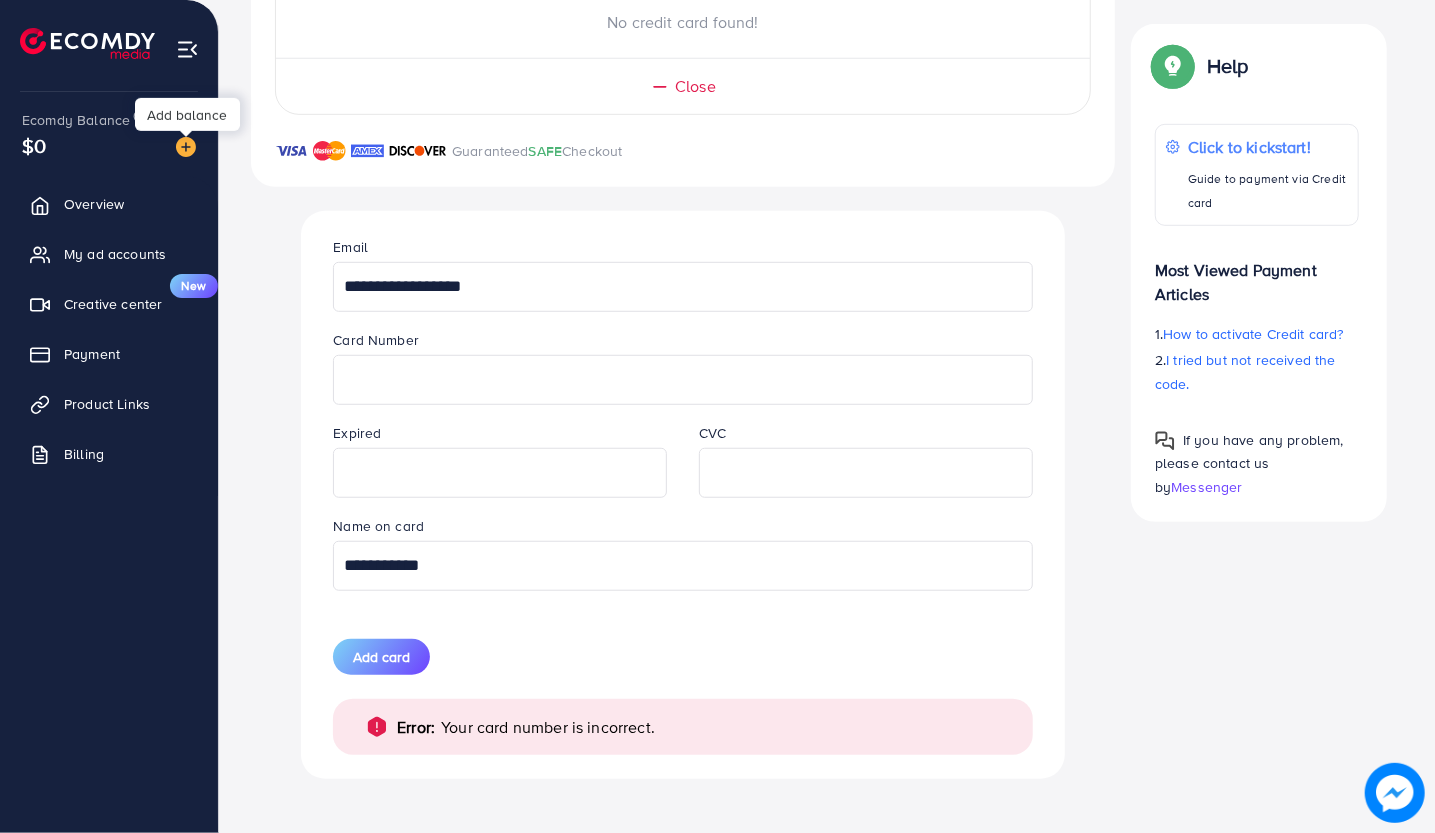 click at bounding box center (186, 147) 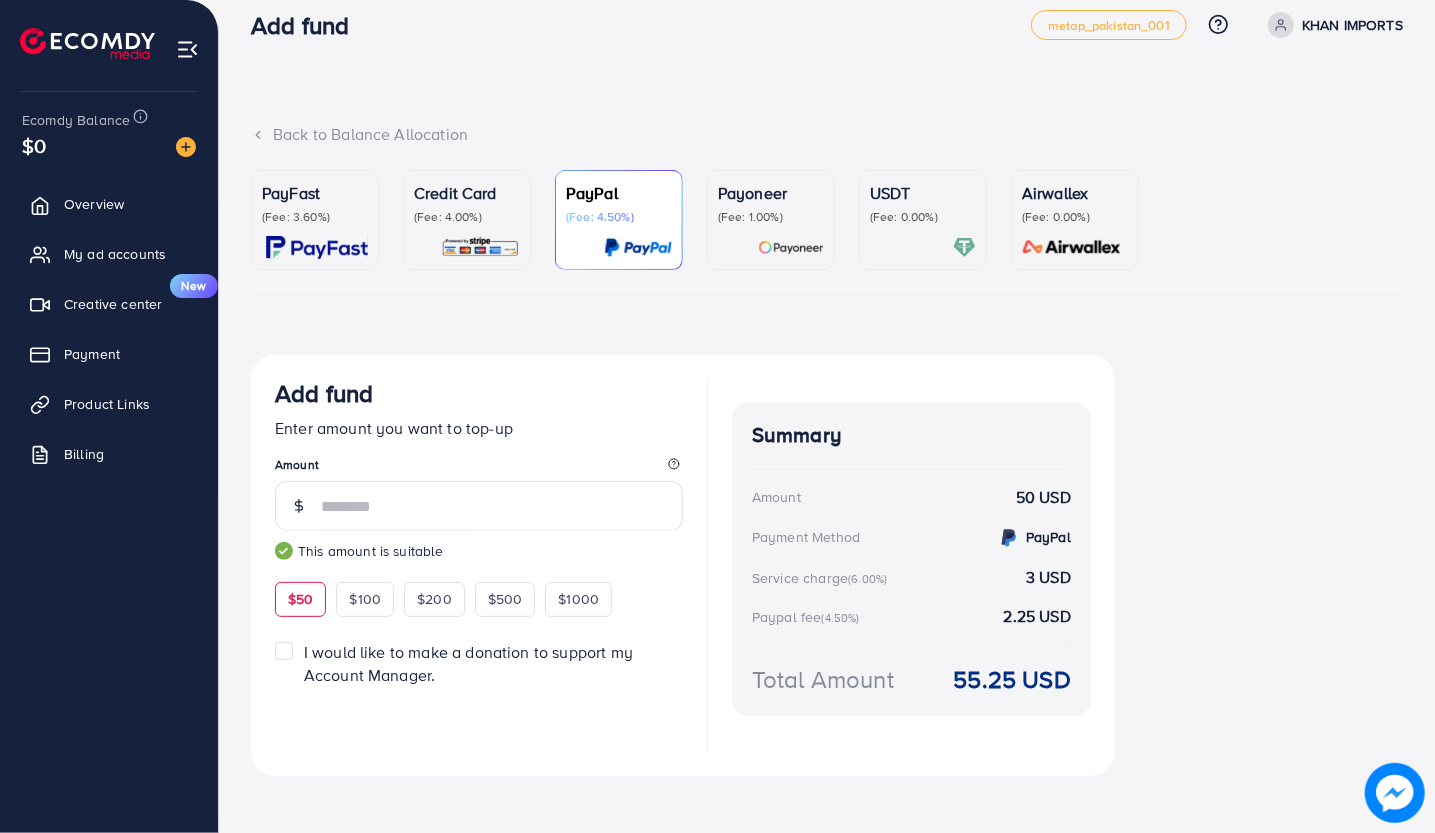 scroll, scrollTop: 38, scrollLeft: 0, axis: vertical 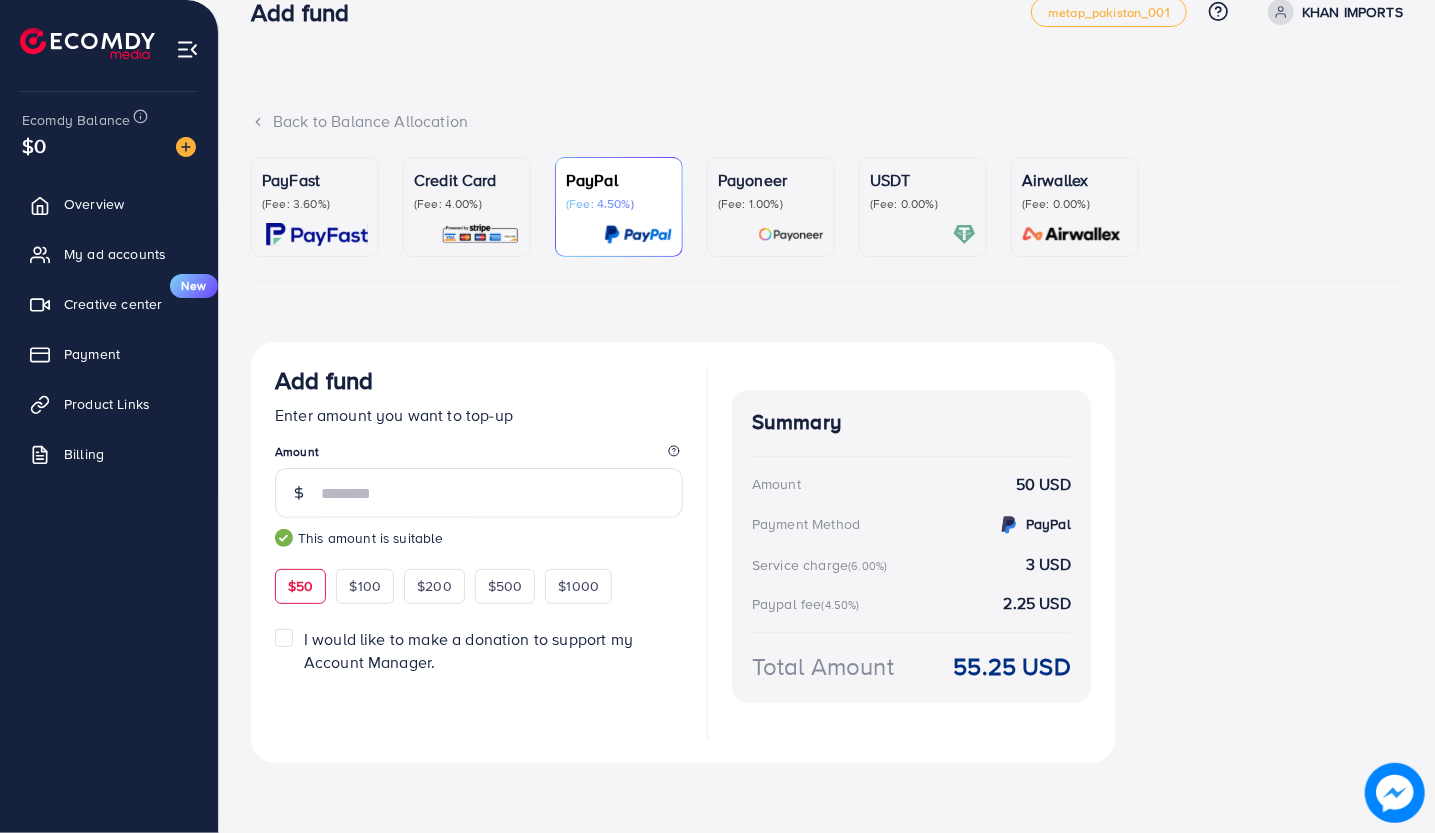 click on "PayFast   (Fee: 3.60%)" at bounding box center (315, 207) 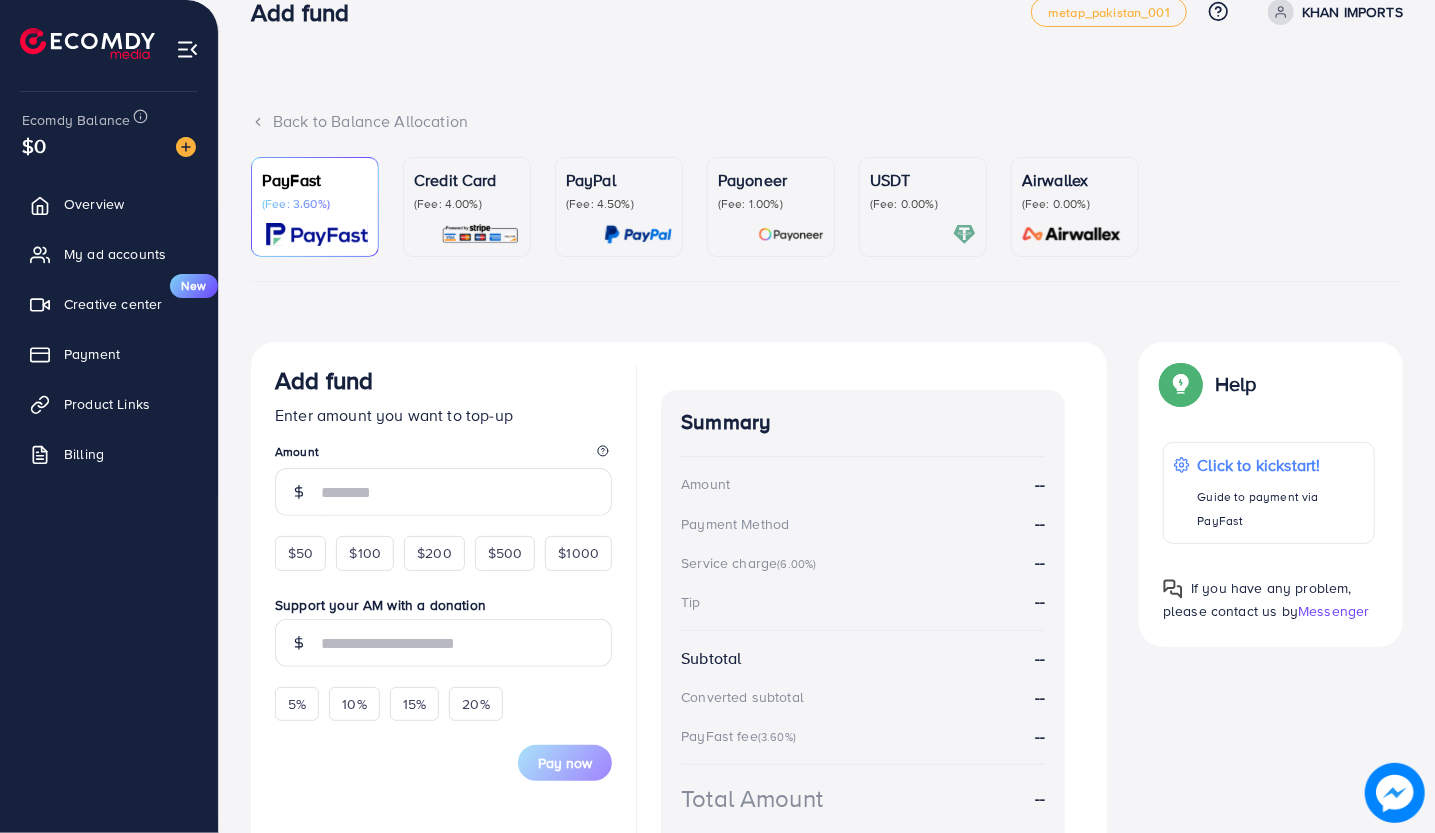 click on "(Fee: 0.00%)" at bounding box center (1075, 204) 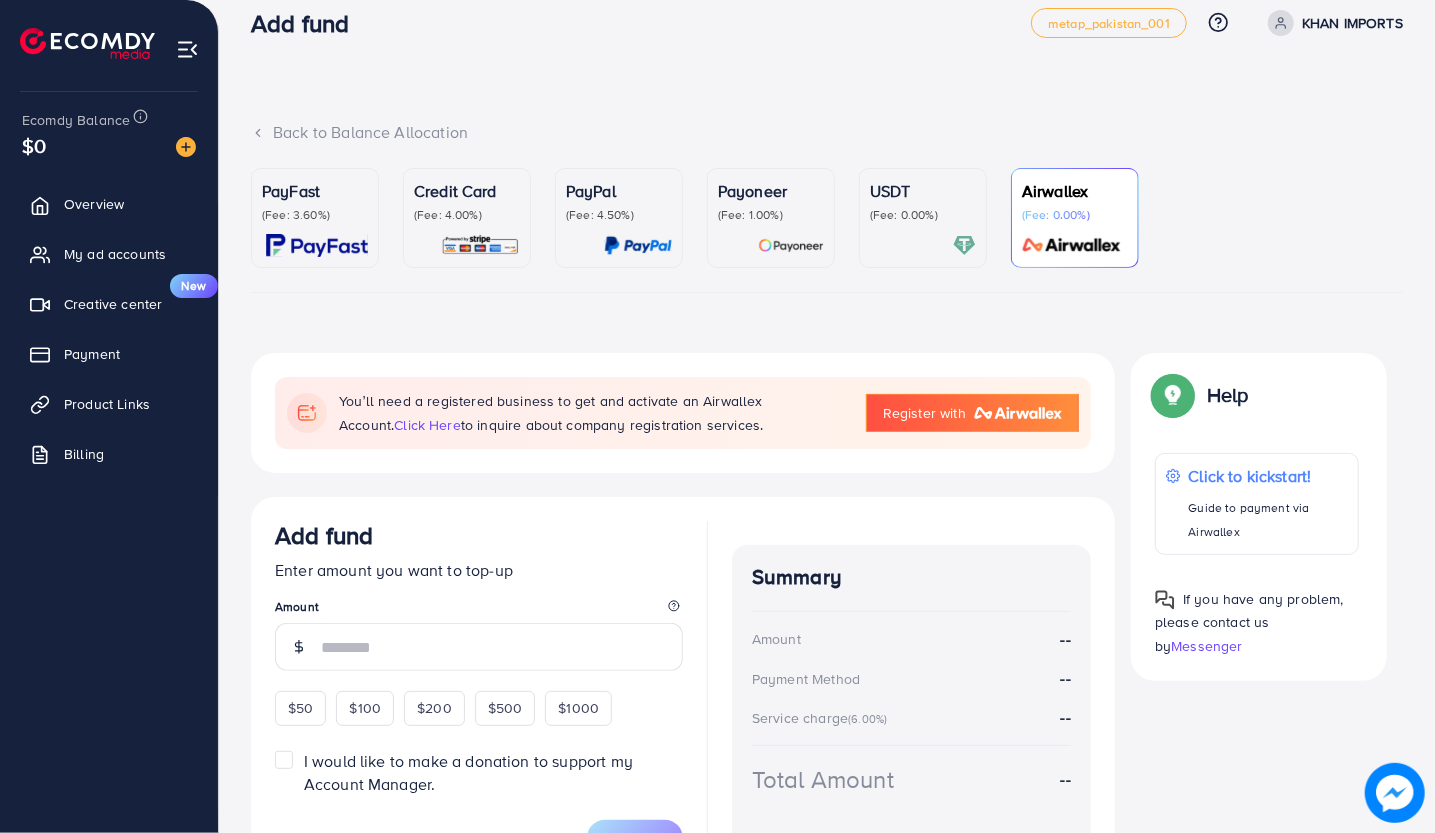 scroll, scrollTop: 0, scrollLeft: 0, axis: both 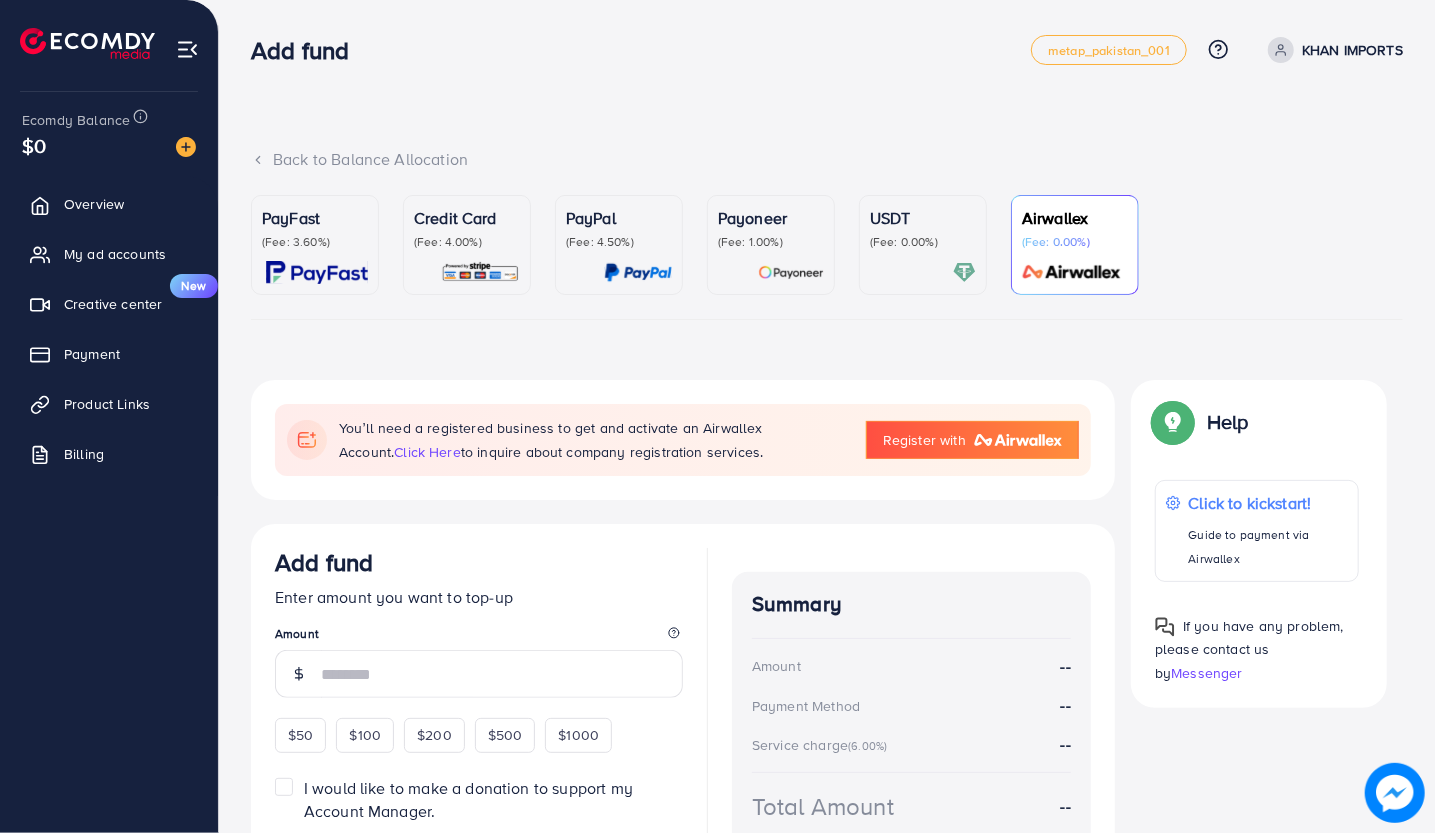 click on "Payoneer" at bounding box center [771, 218] 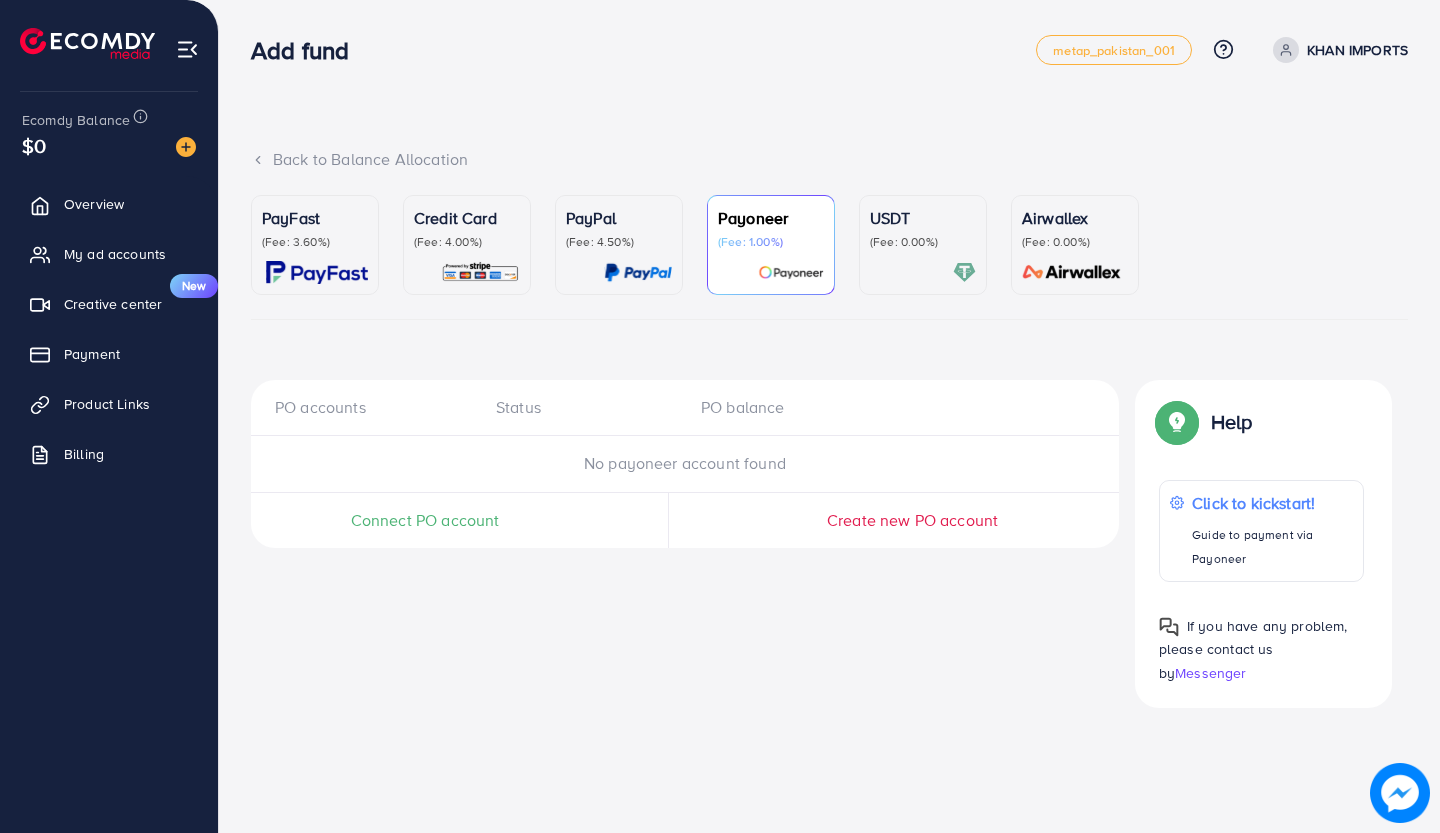click on "PayPal" at bounding box center [619, 218] 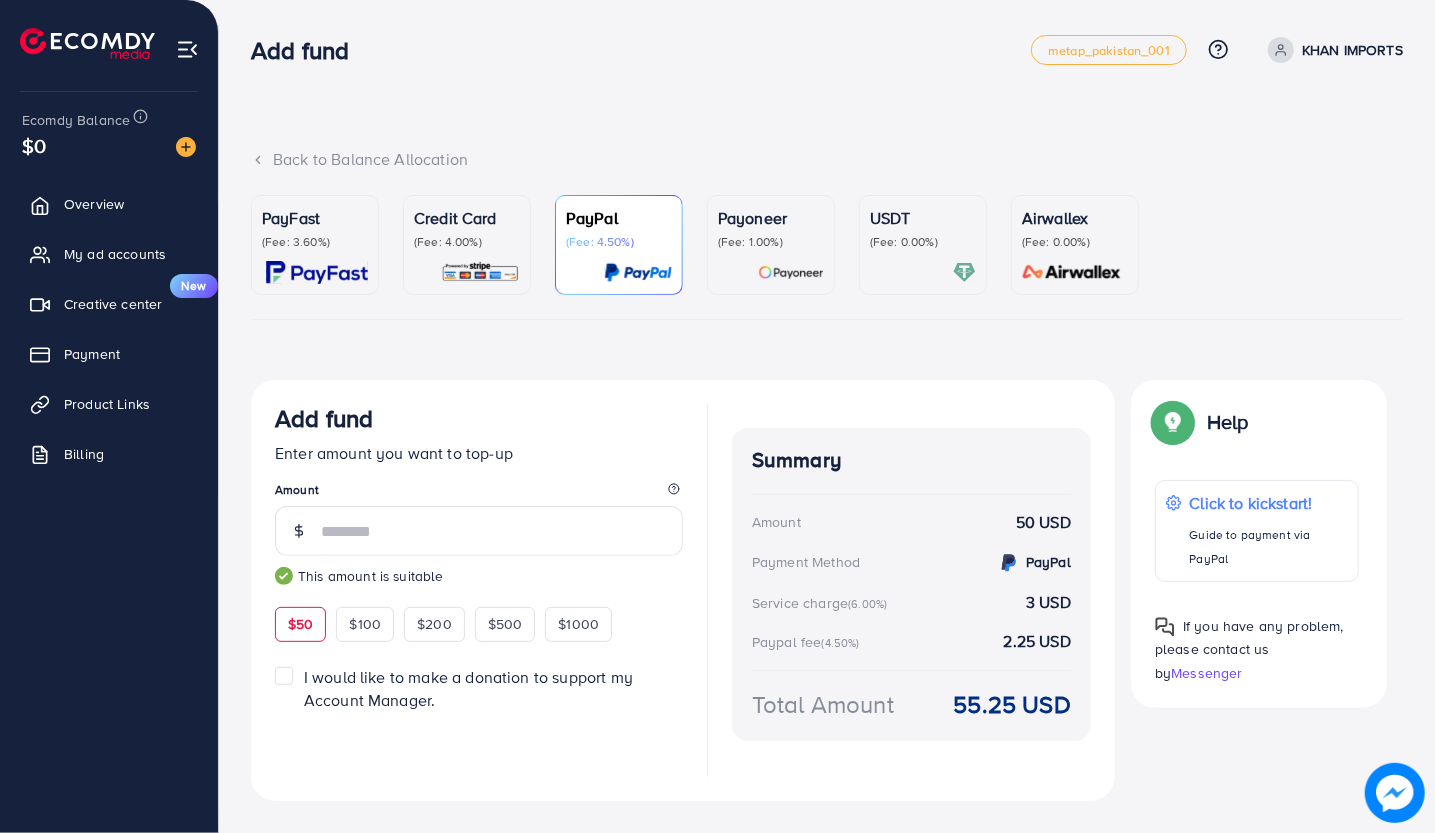 click on "$1000" at bounding box center [578, 624] 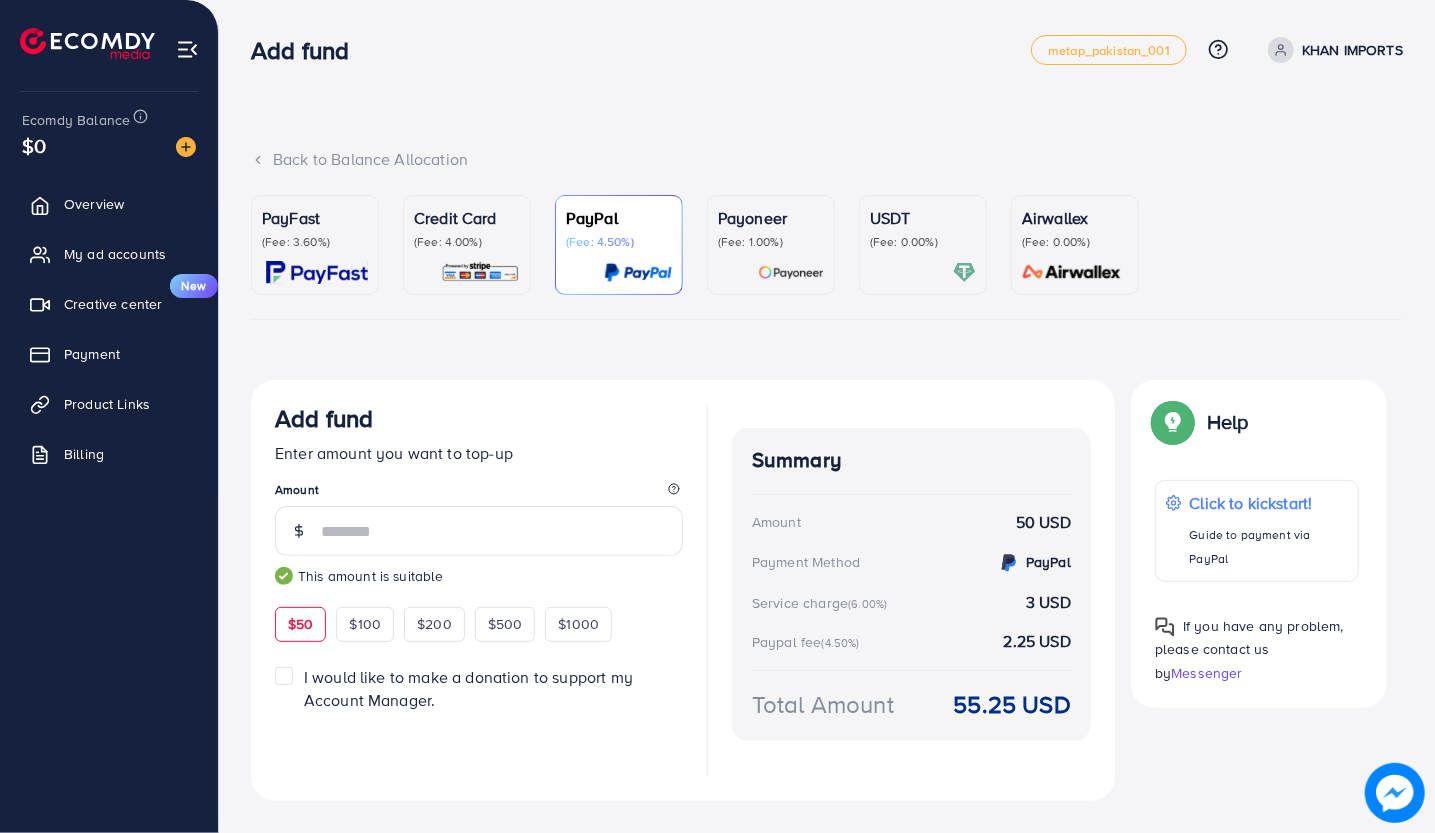 type on "****" 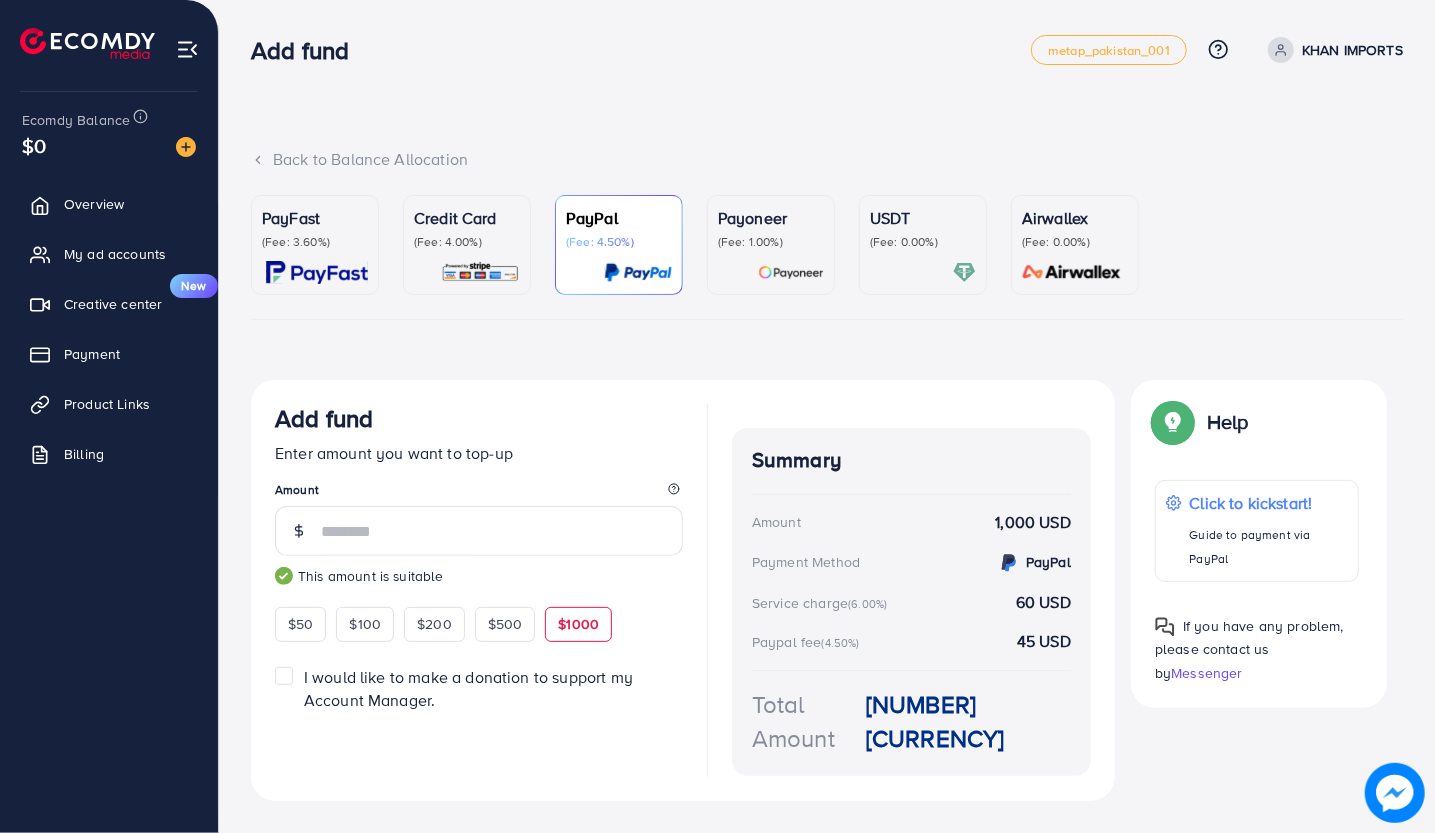 click at bounding box center (480, 272) 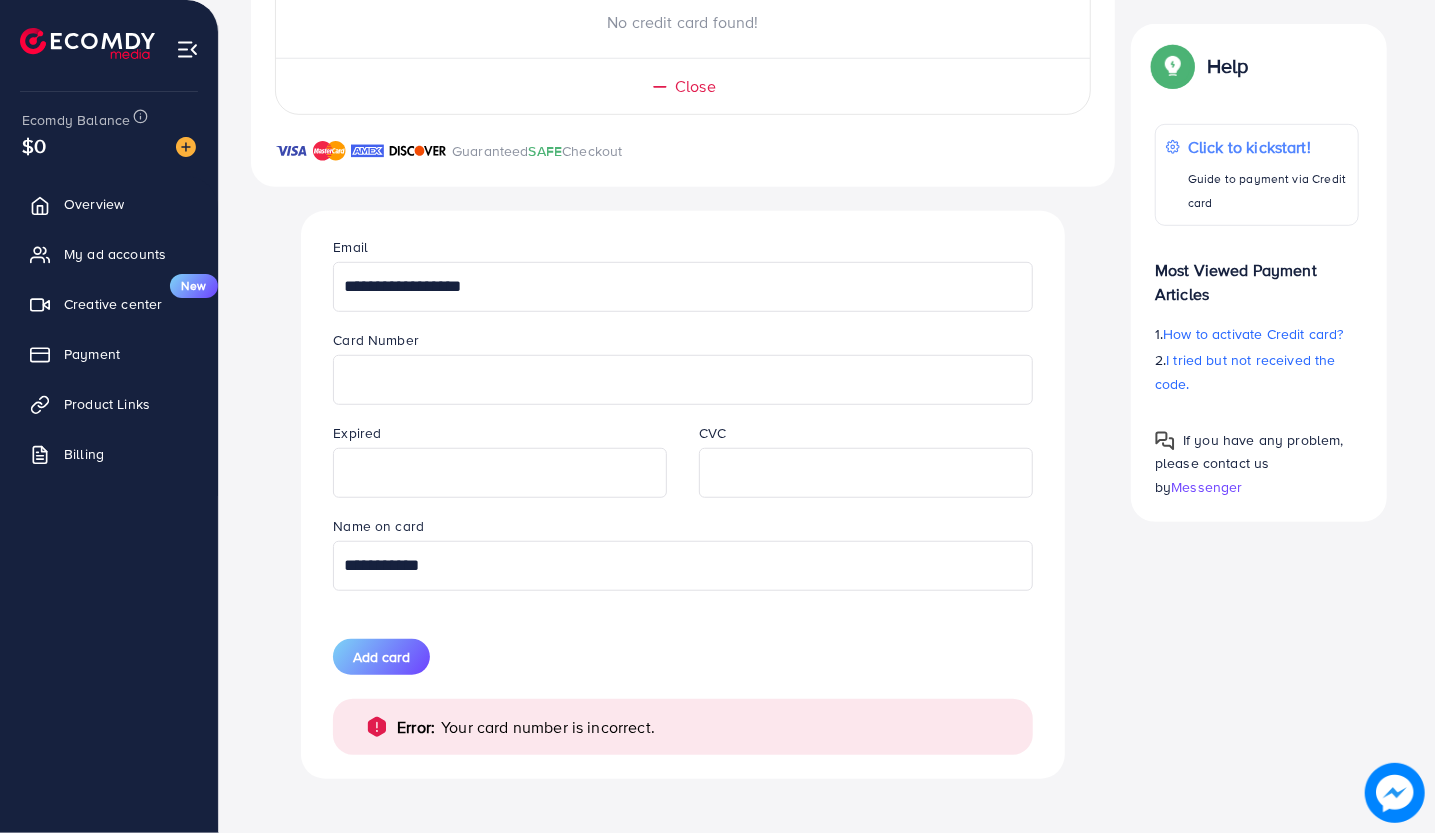 scroll, scrollTop: 0, scrollLeft: 0, axis: both 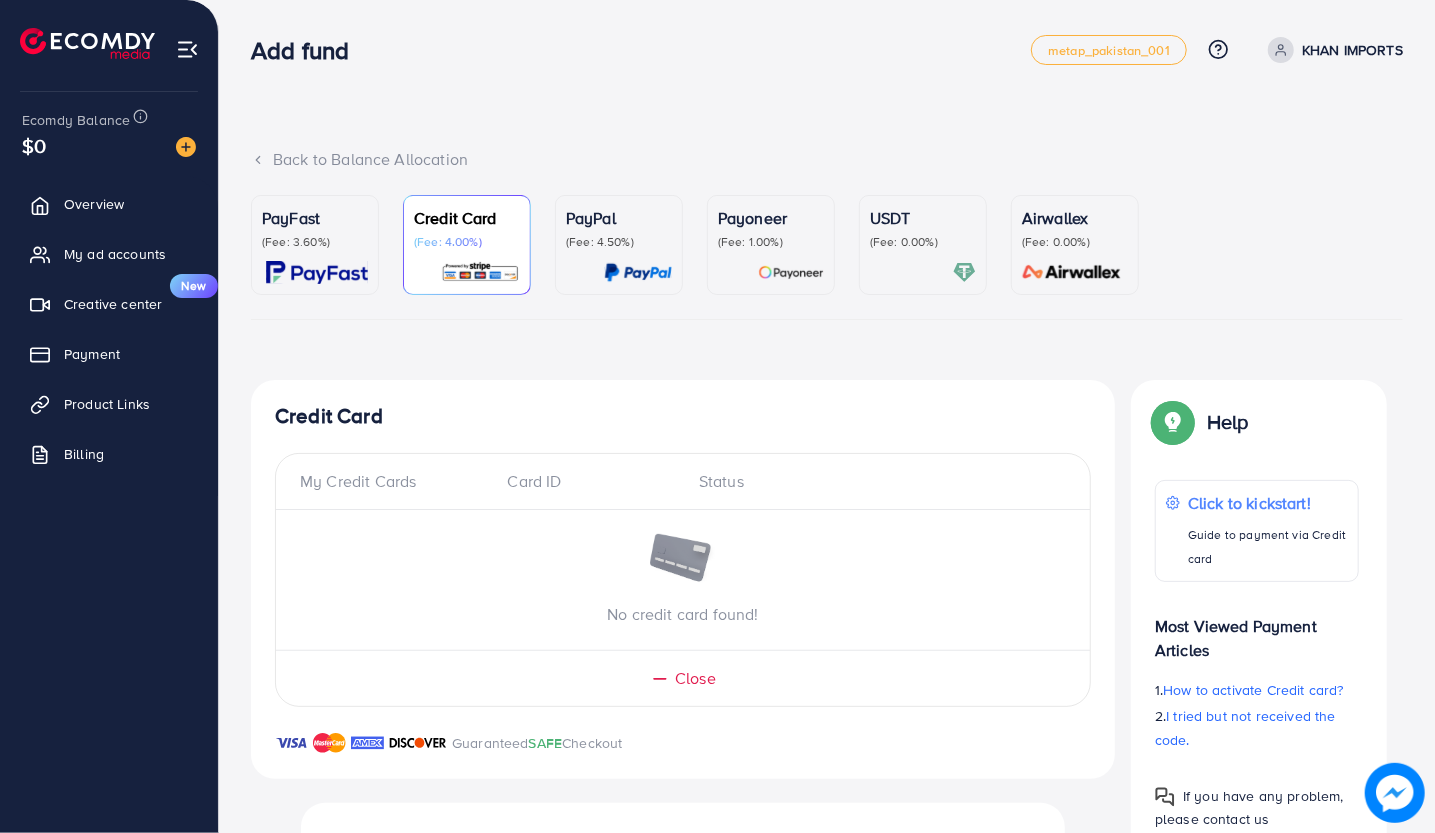 click on "PayFast   (Fee: 3.60%)" at bounding box center [315, 245] 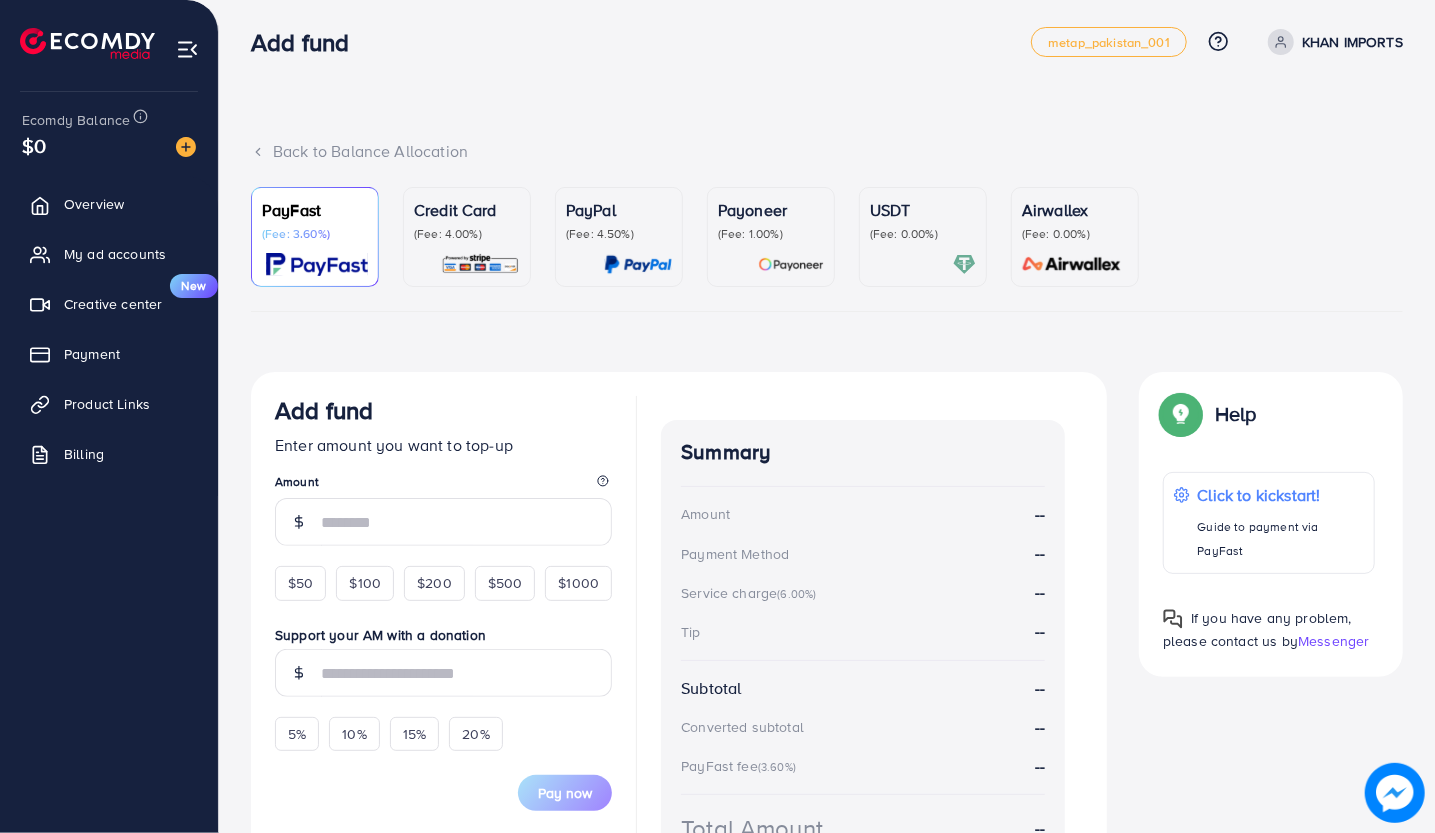 scroll, scrollTop: 0, scrollLeft: 0, axis: both 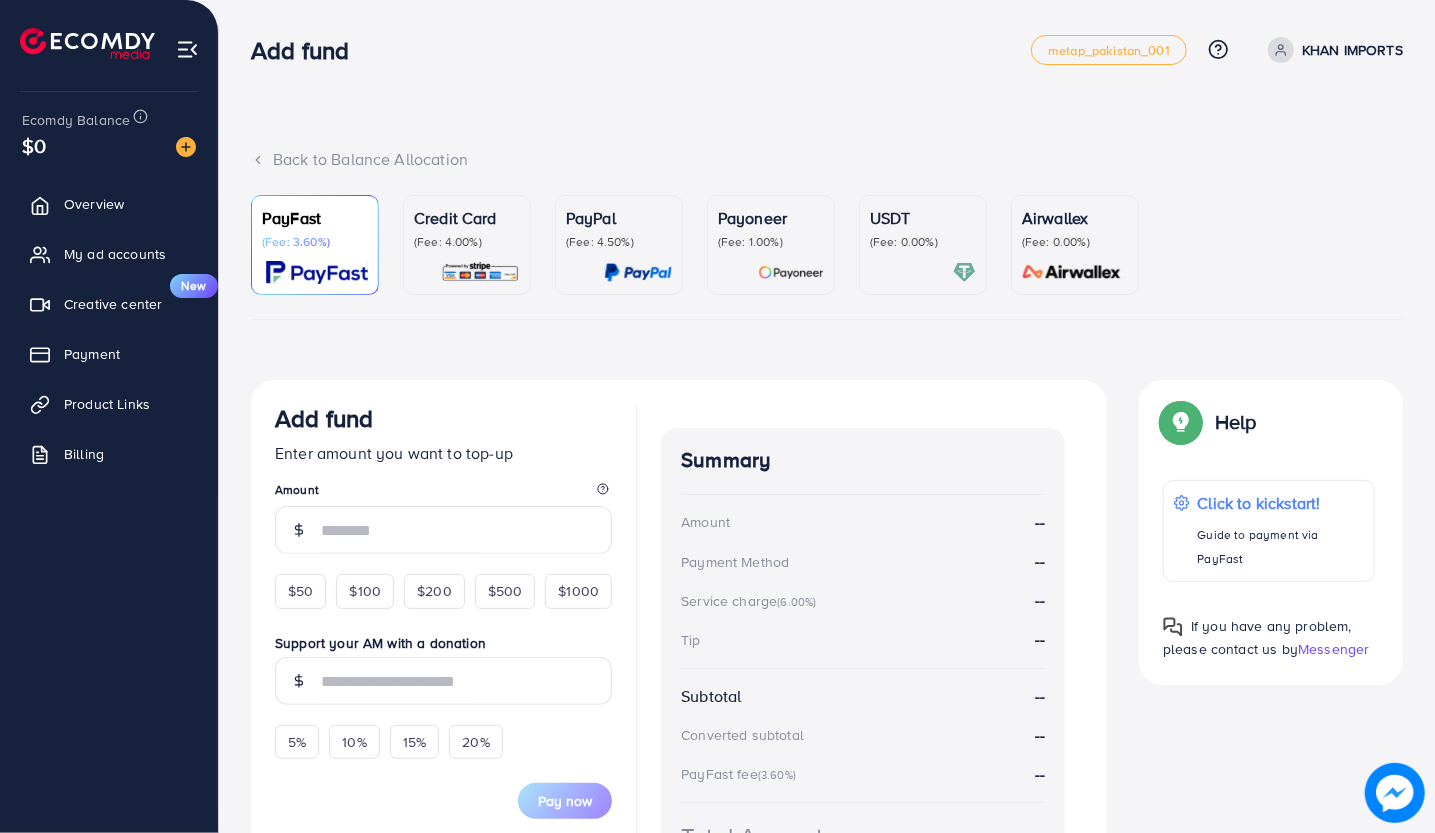 click on "Payment" at bounding box center [109, 354] 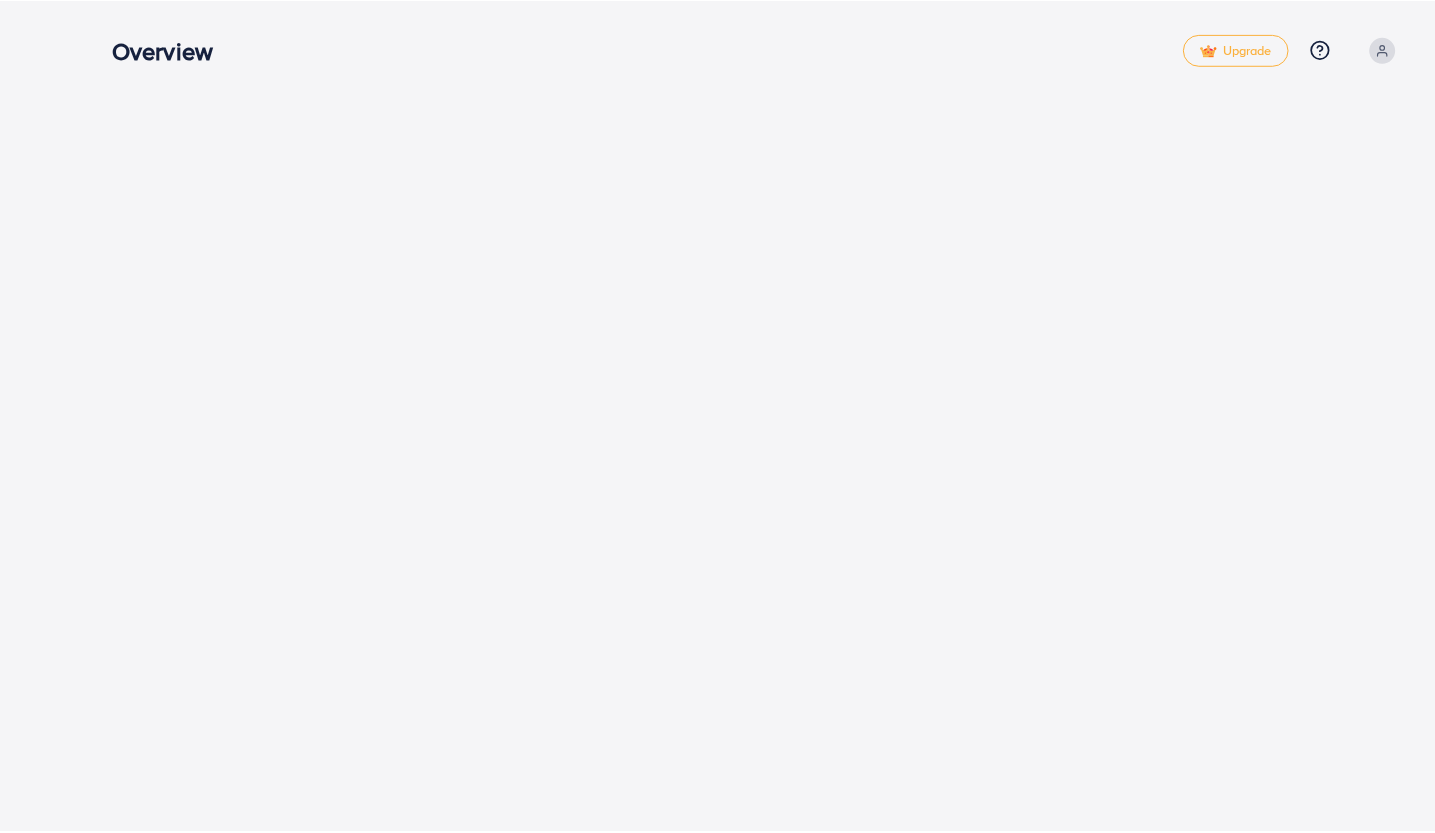 scroll, scrollTop: 0, scrollLeft: 0, axis: both 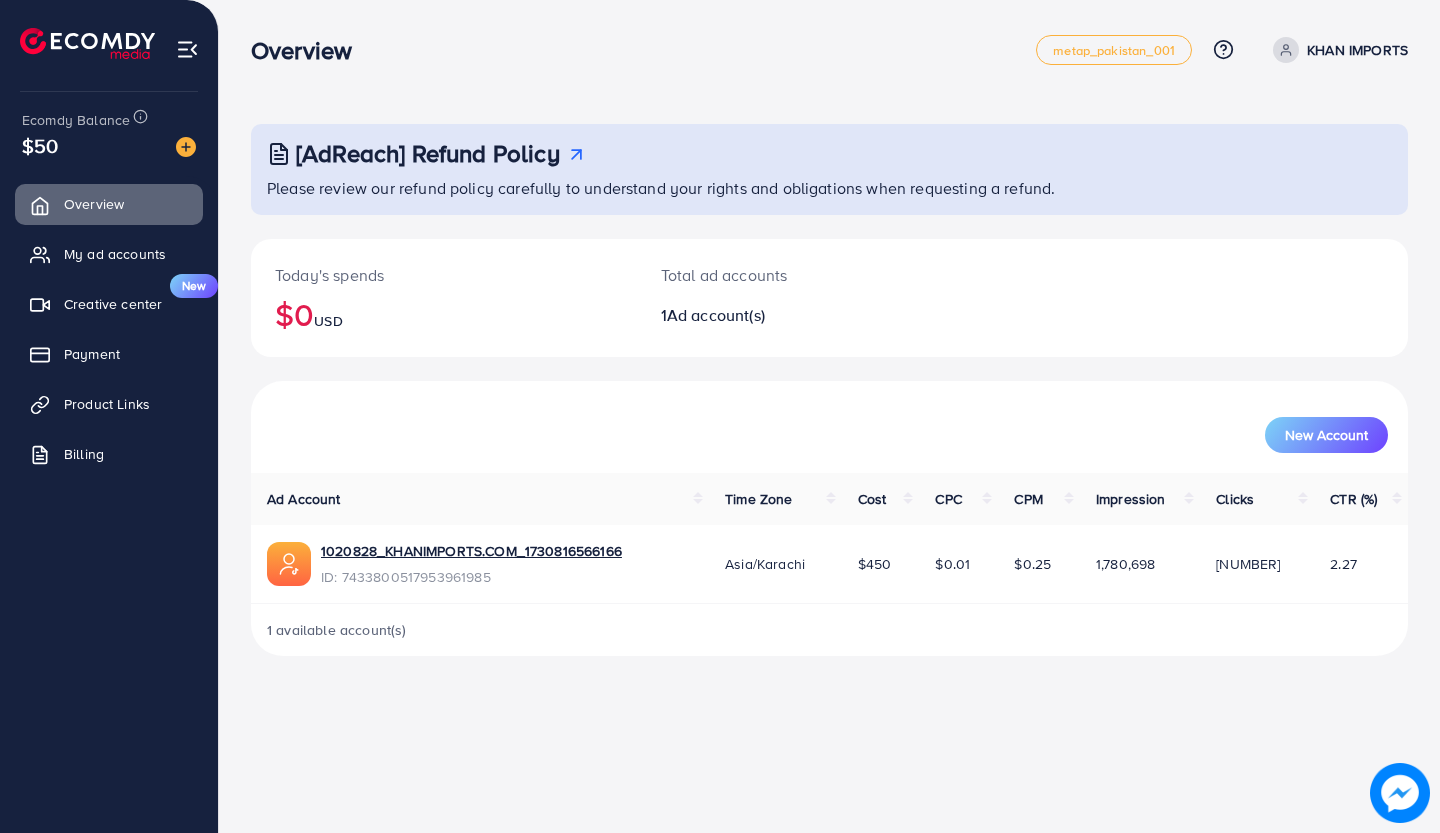 click on "Payment" at bounding box center (92, 354) 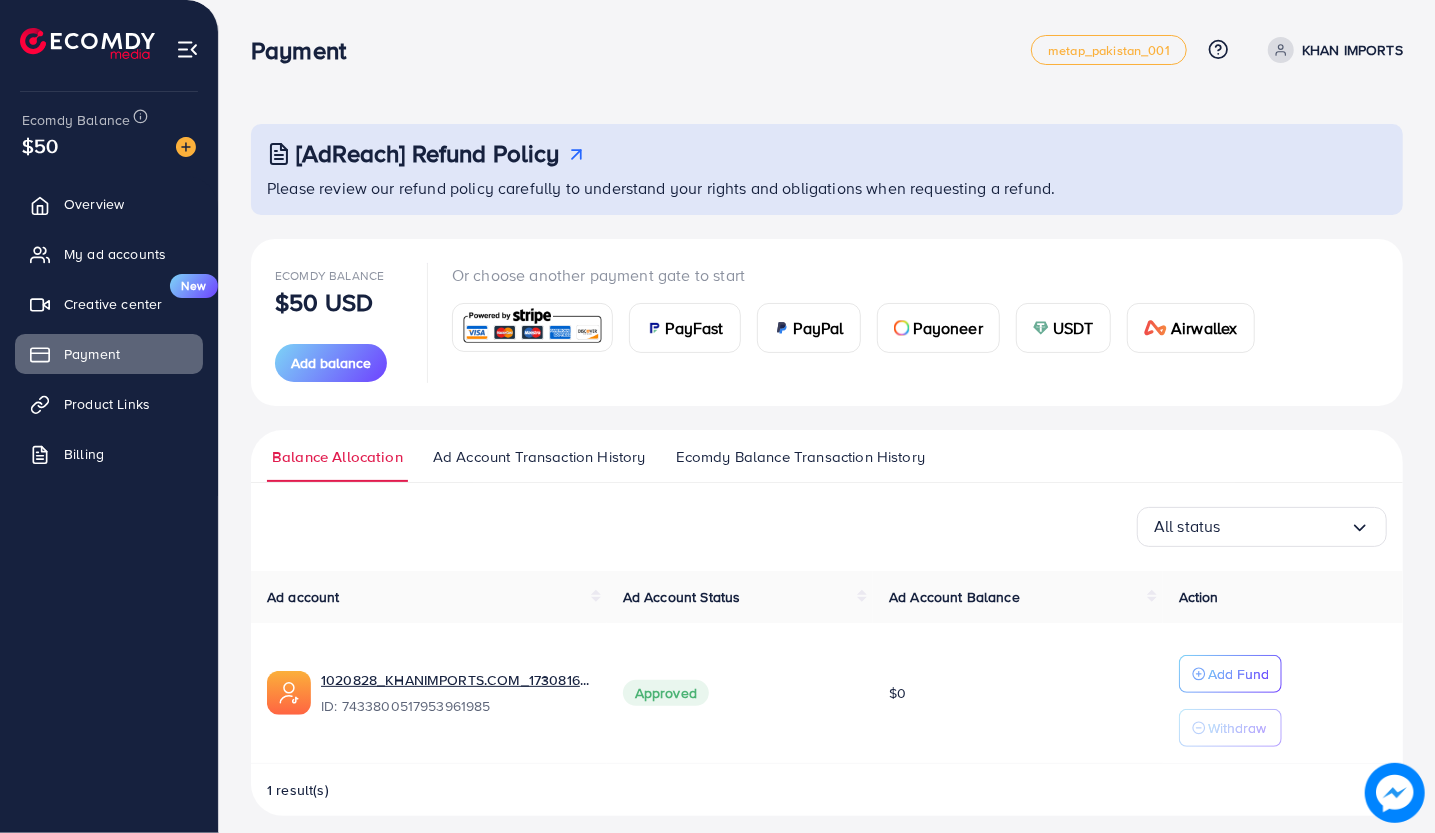 click on "Add Fund" at bounding box center (1238, 674) 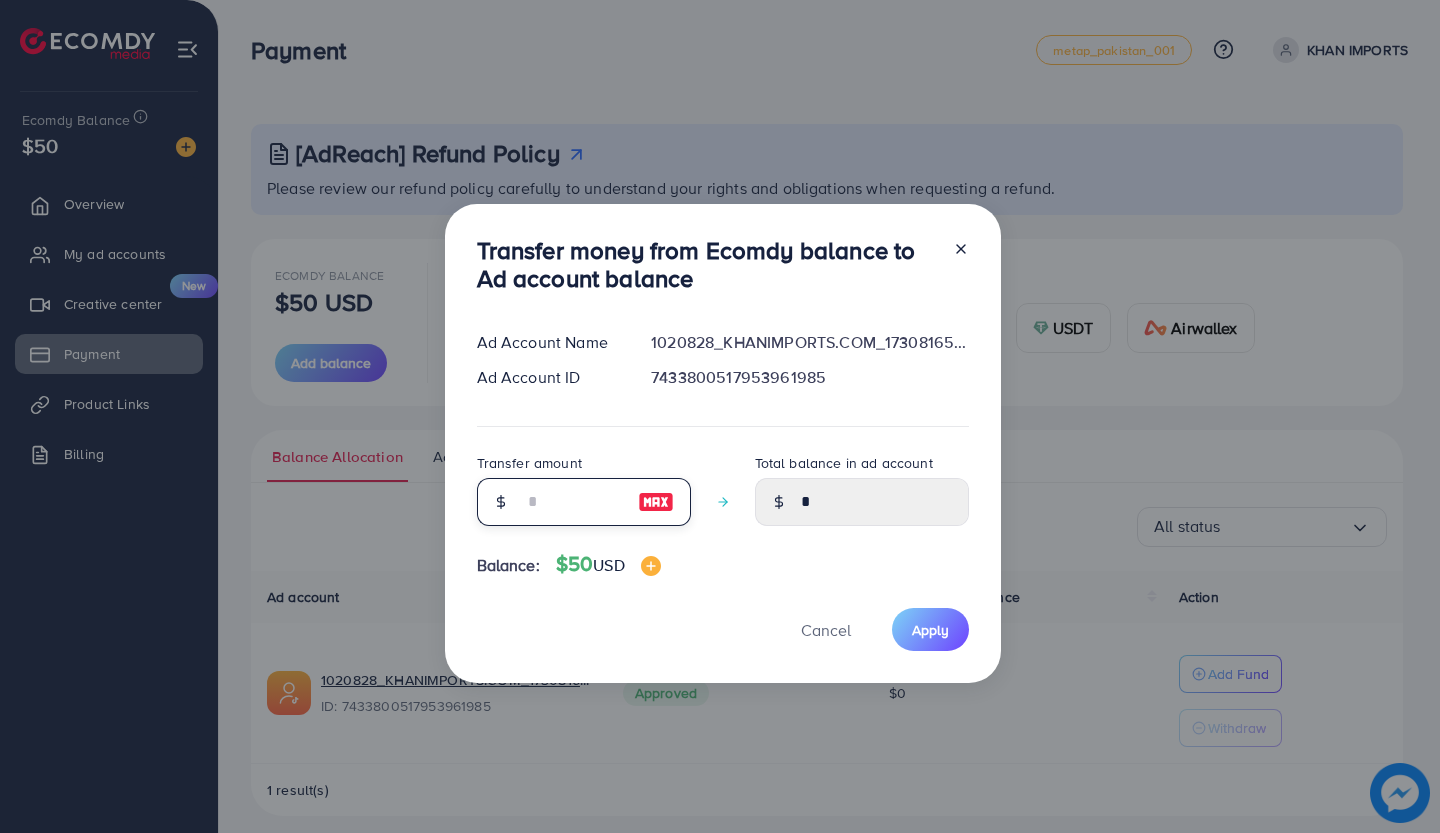 click at bounding box center [573, 502] 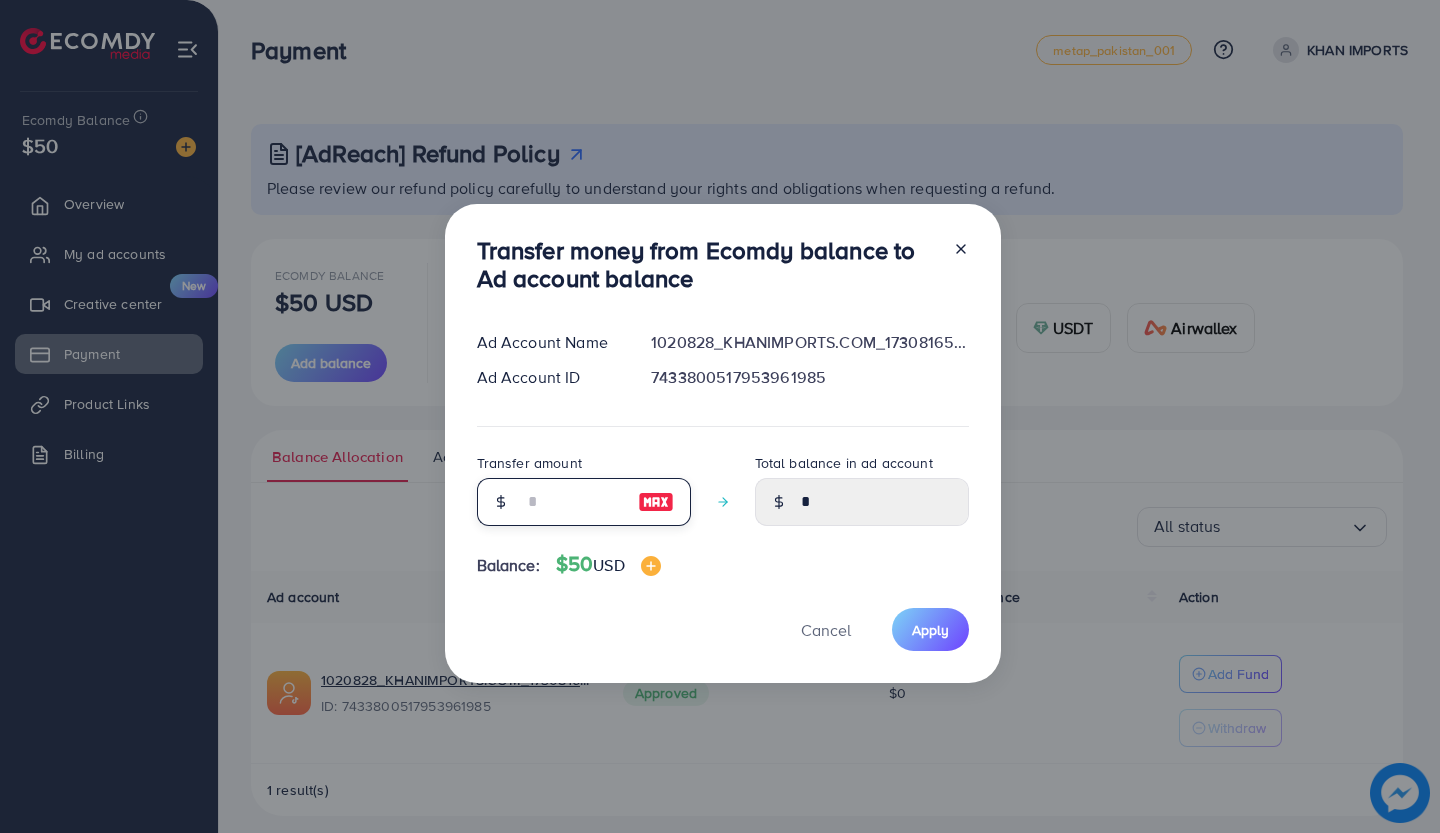 type on "*" 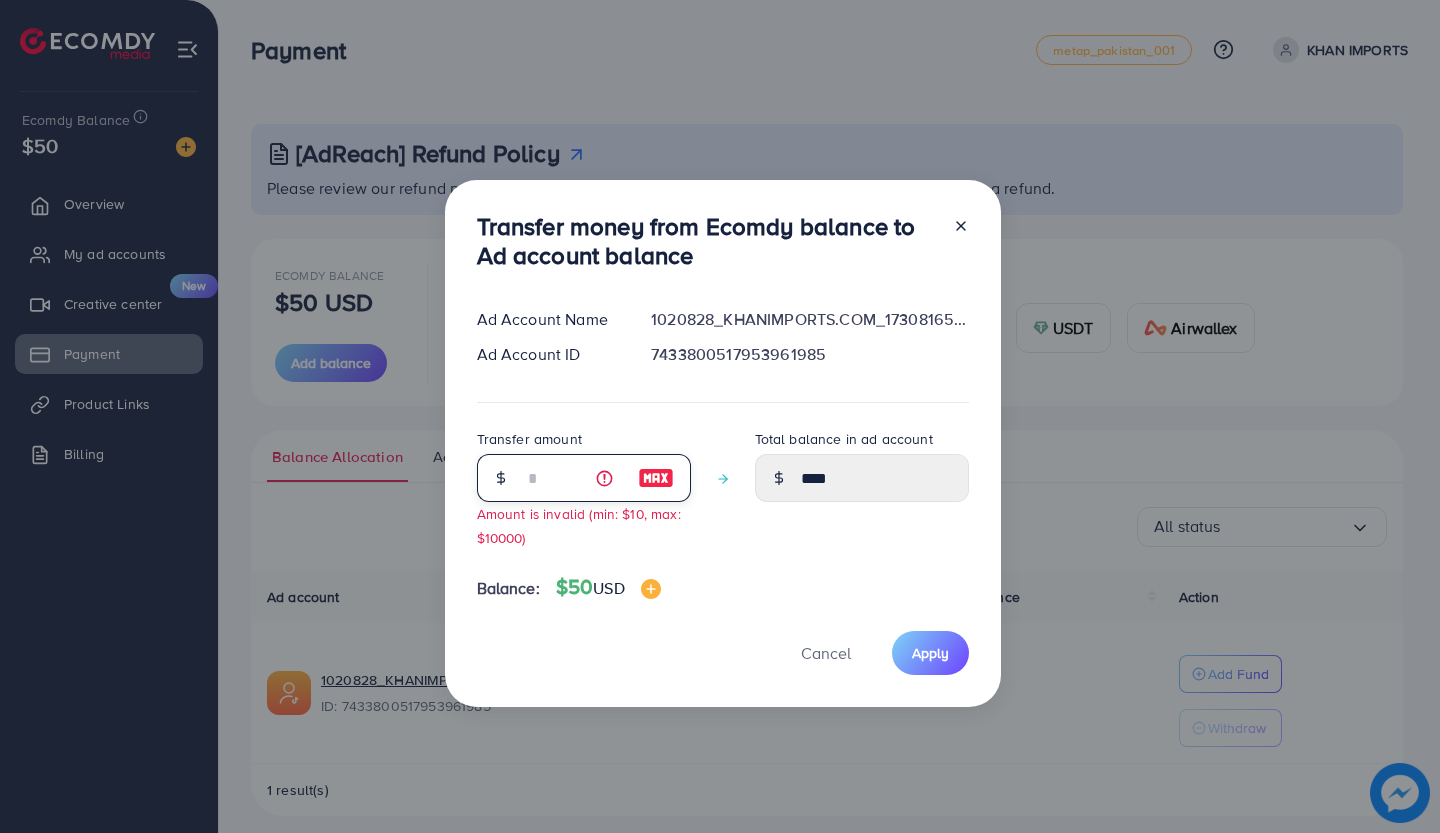 type on "**" 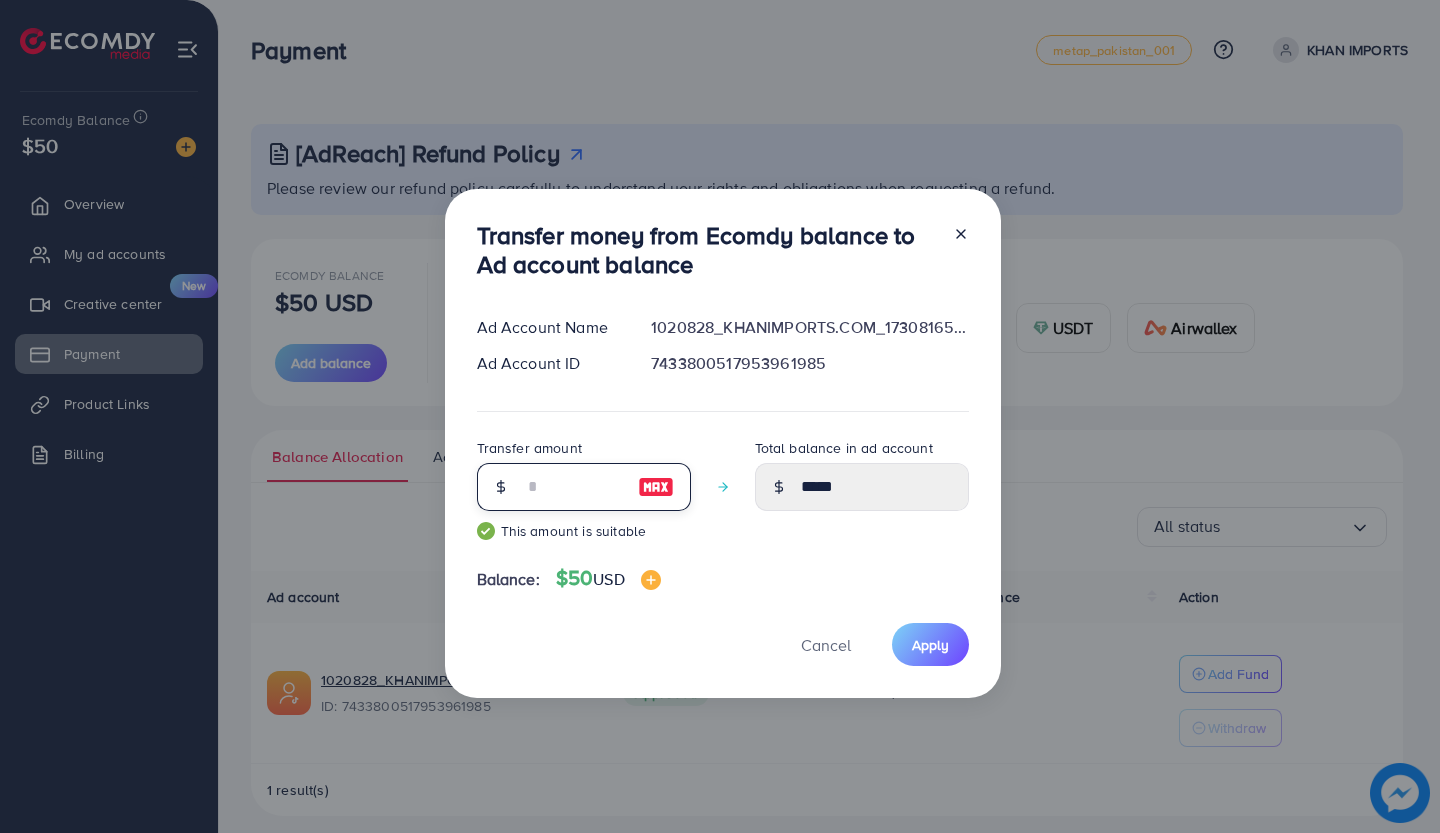 type on "**" 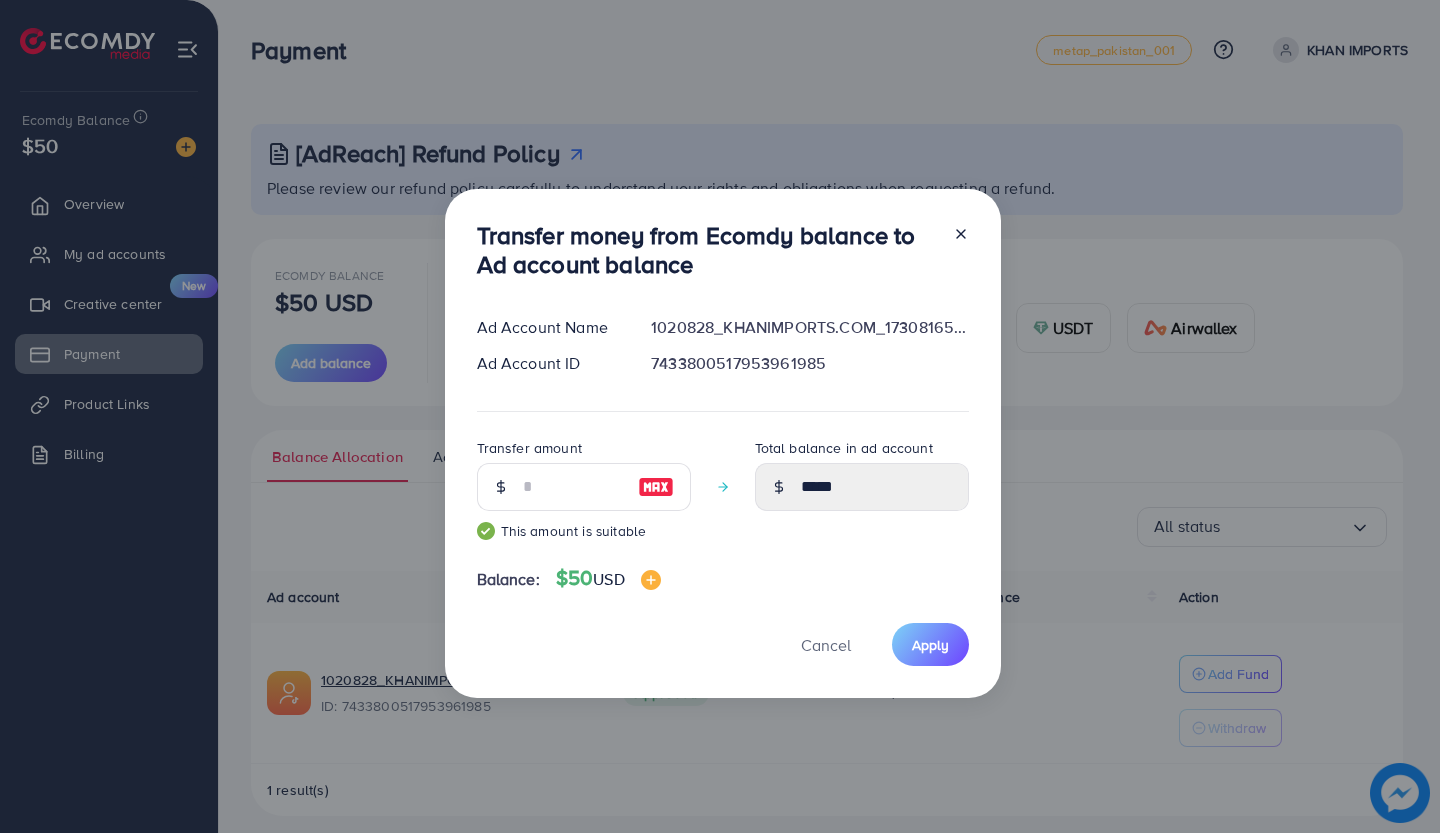 click on "Apply" at bounding box center (930, 645) 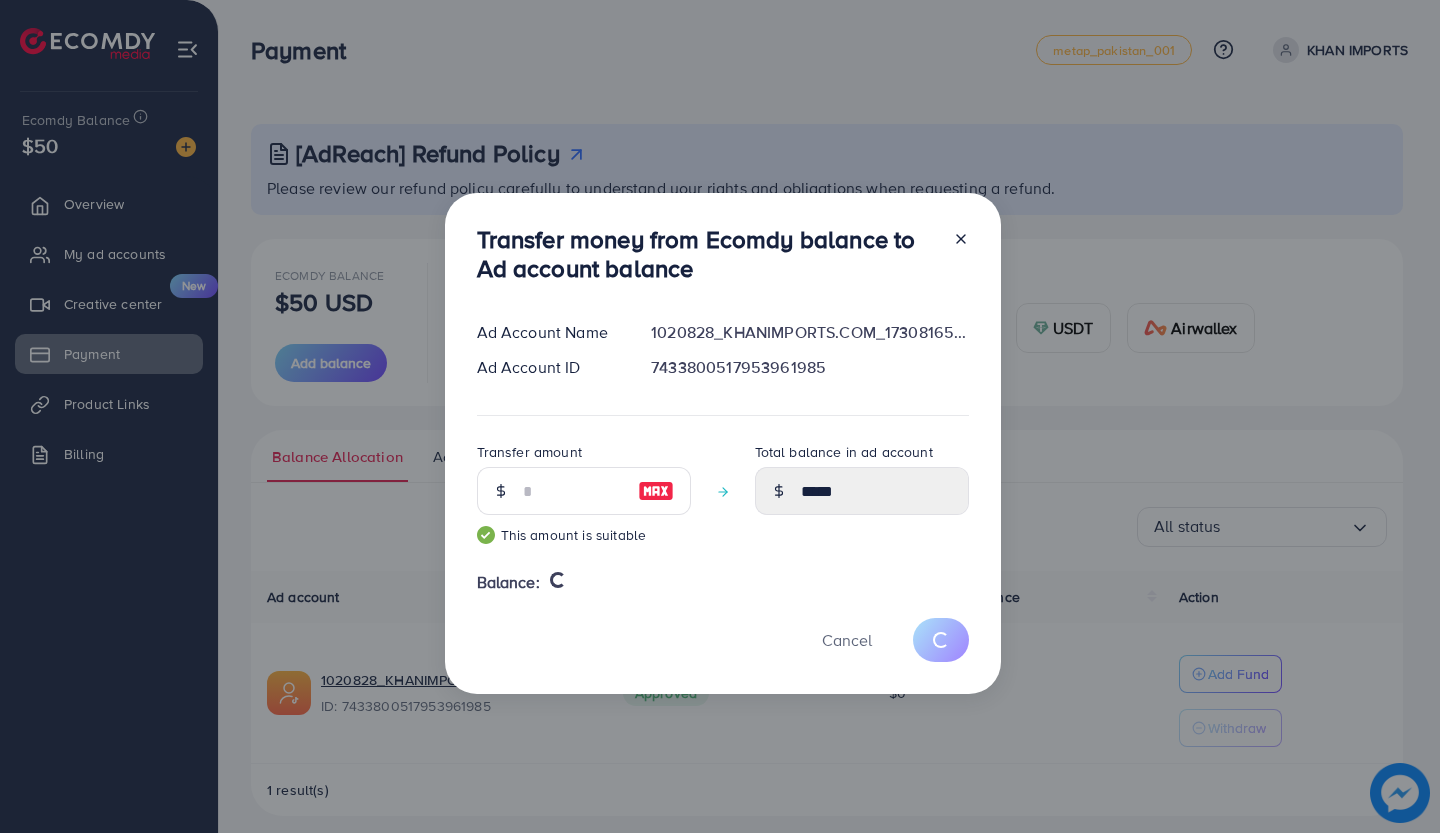 type 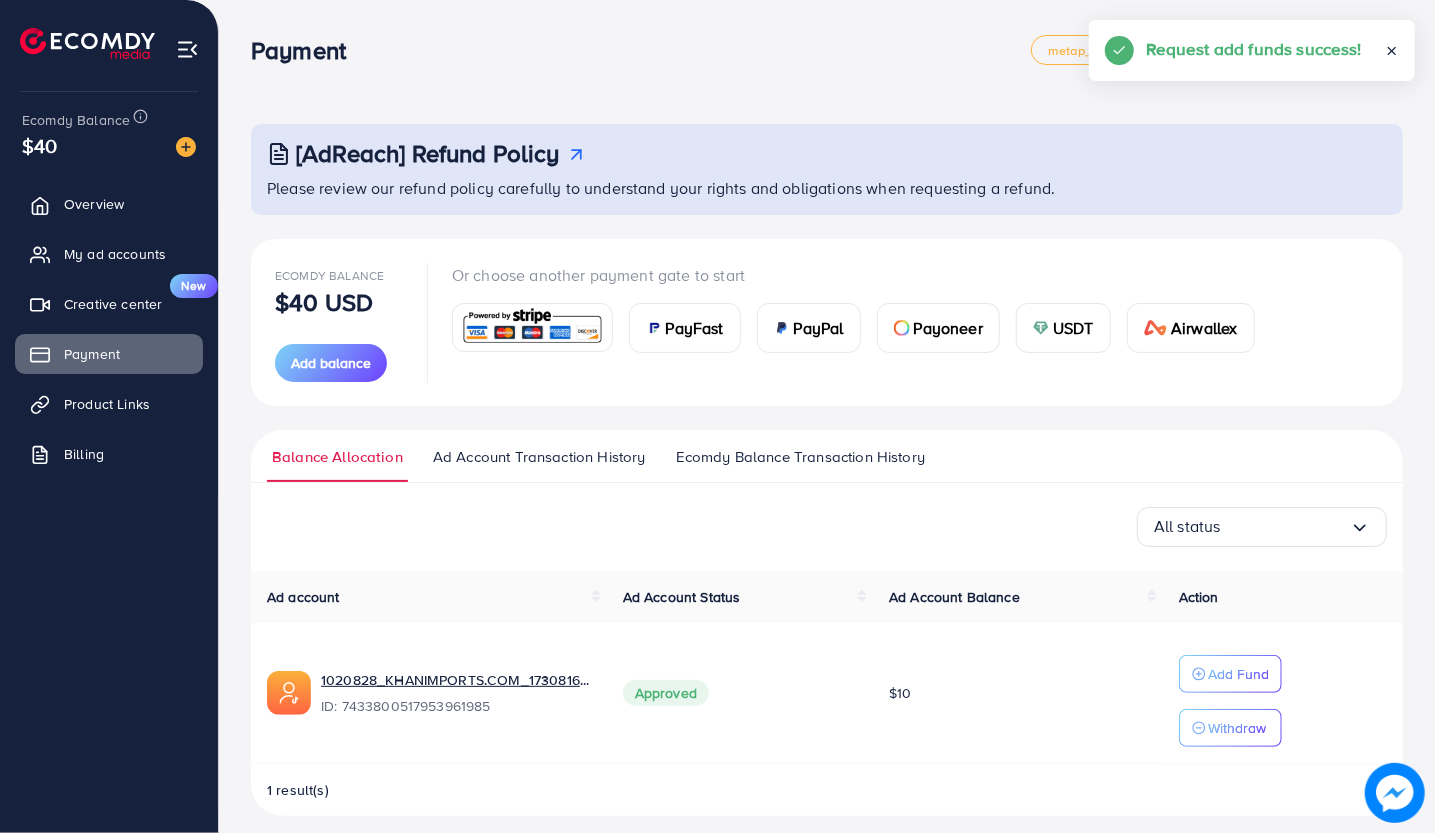 click on "Withdraw" at bounding box center (1237, 728) 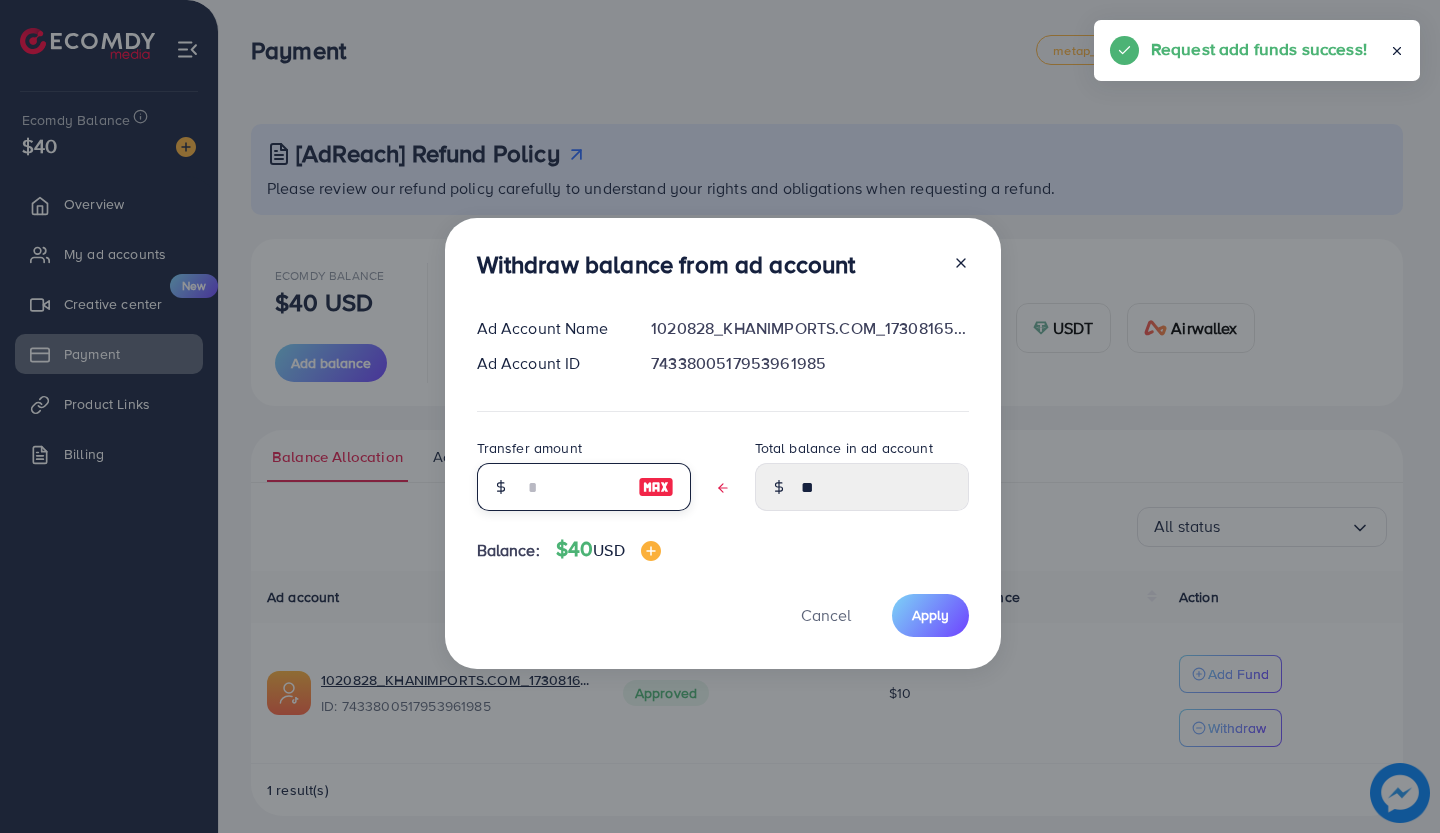 click at bounding box center [573, 487] 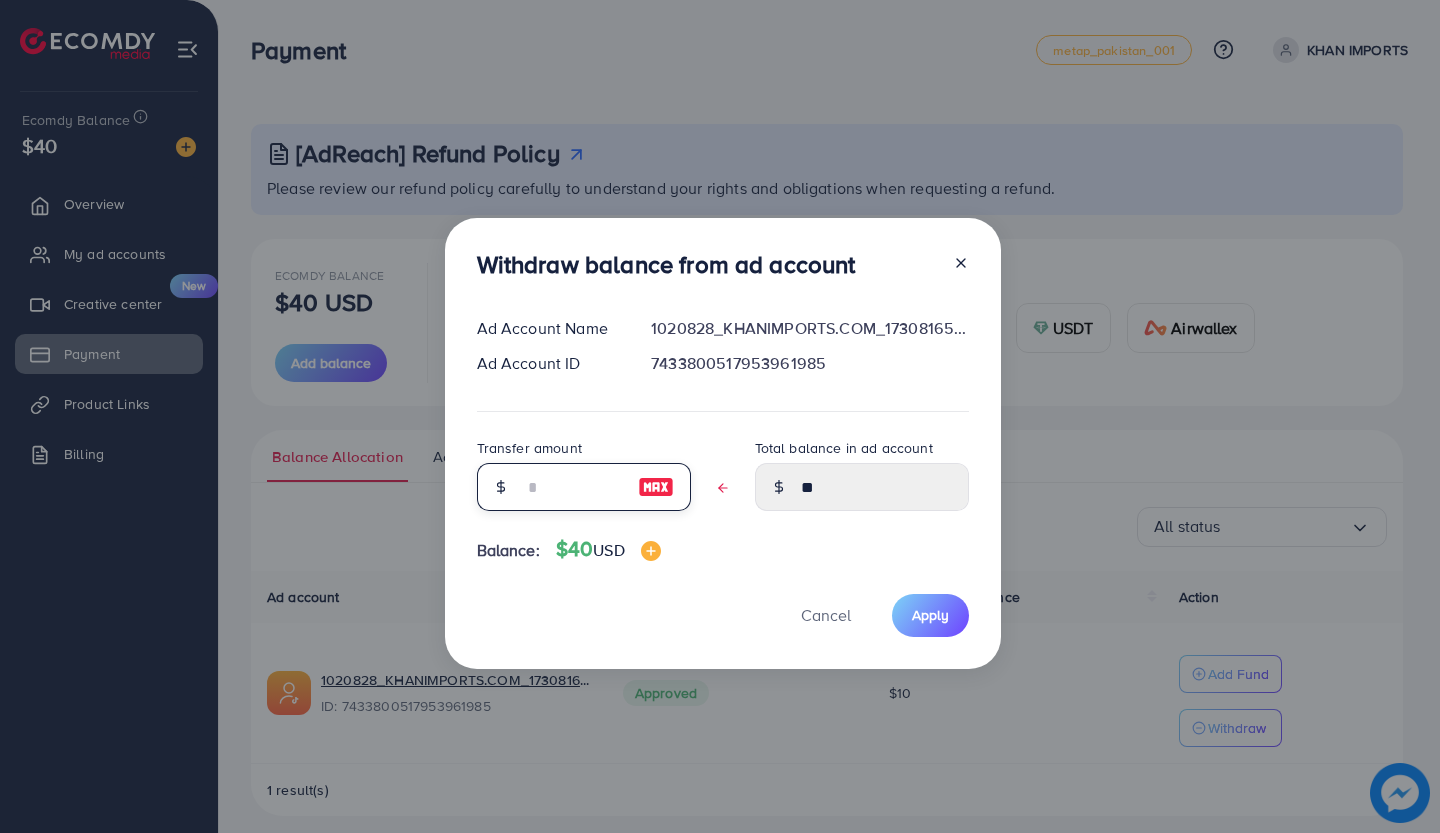 type on "*" 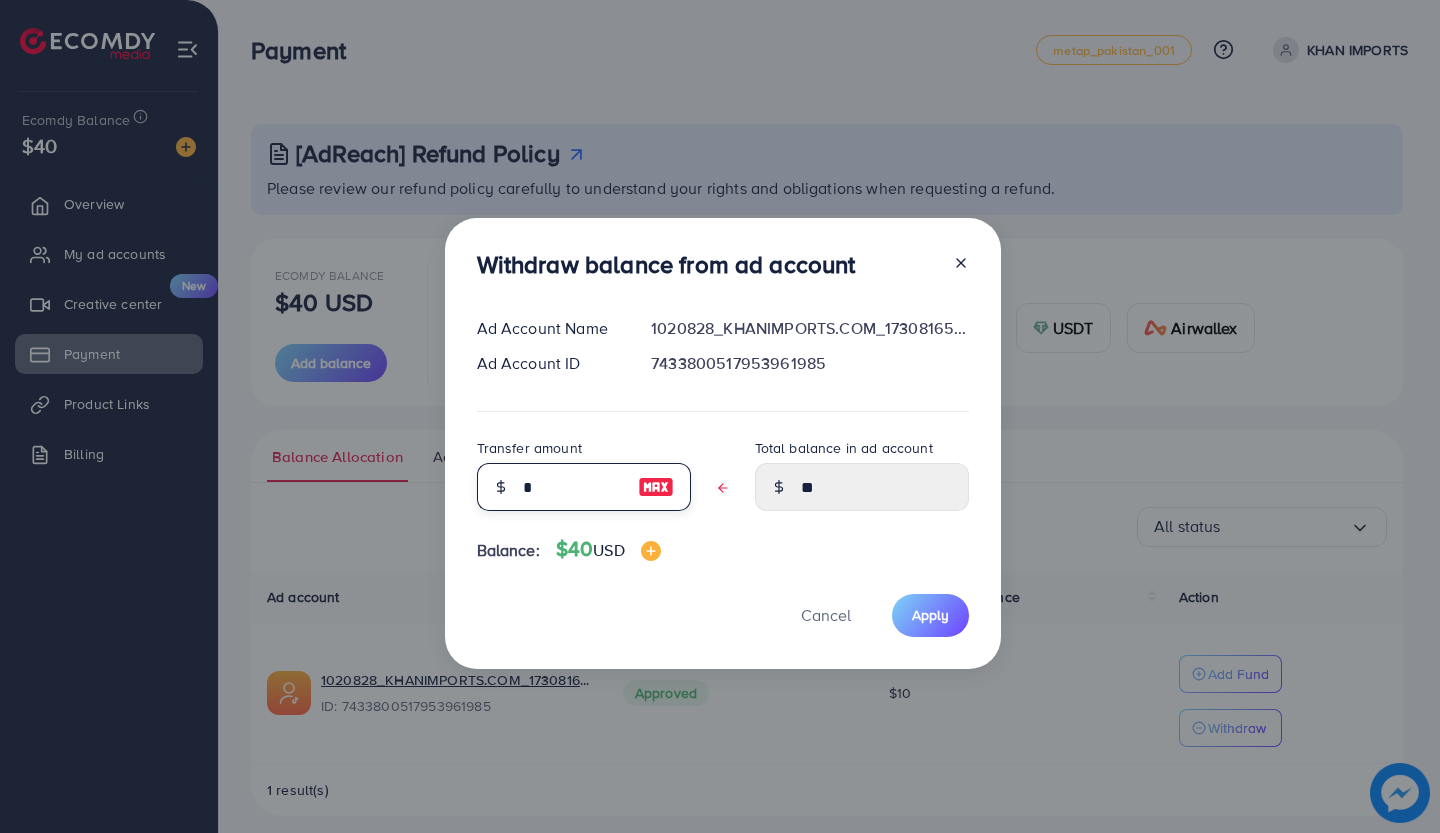 type on "****" 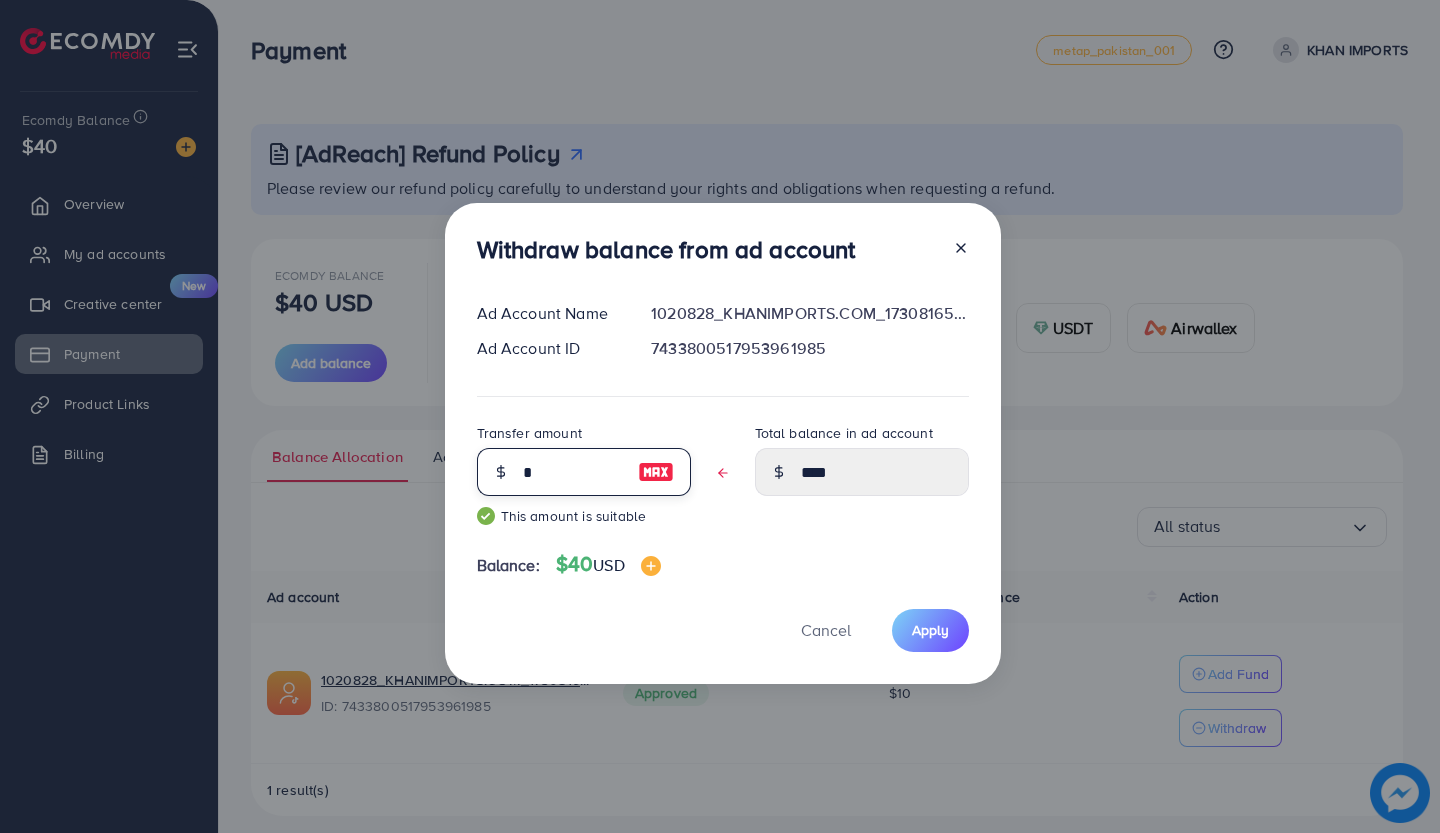 type on "*" 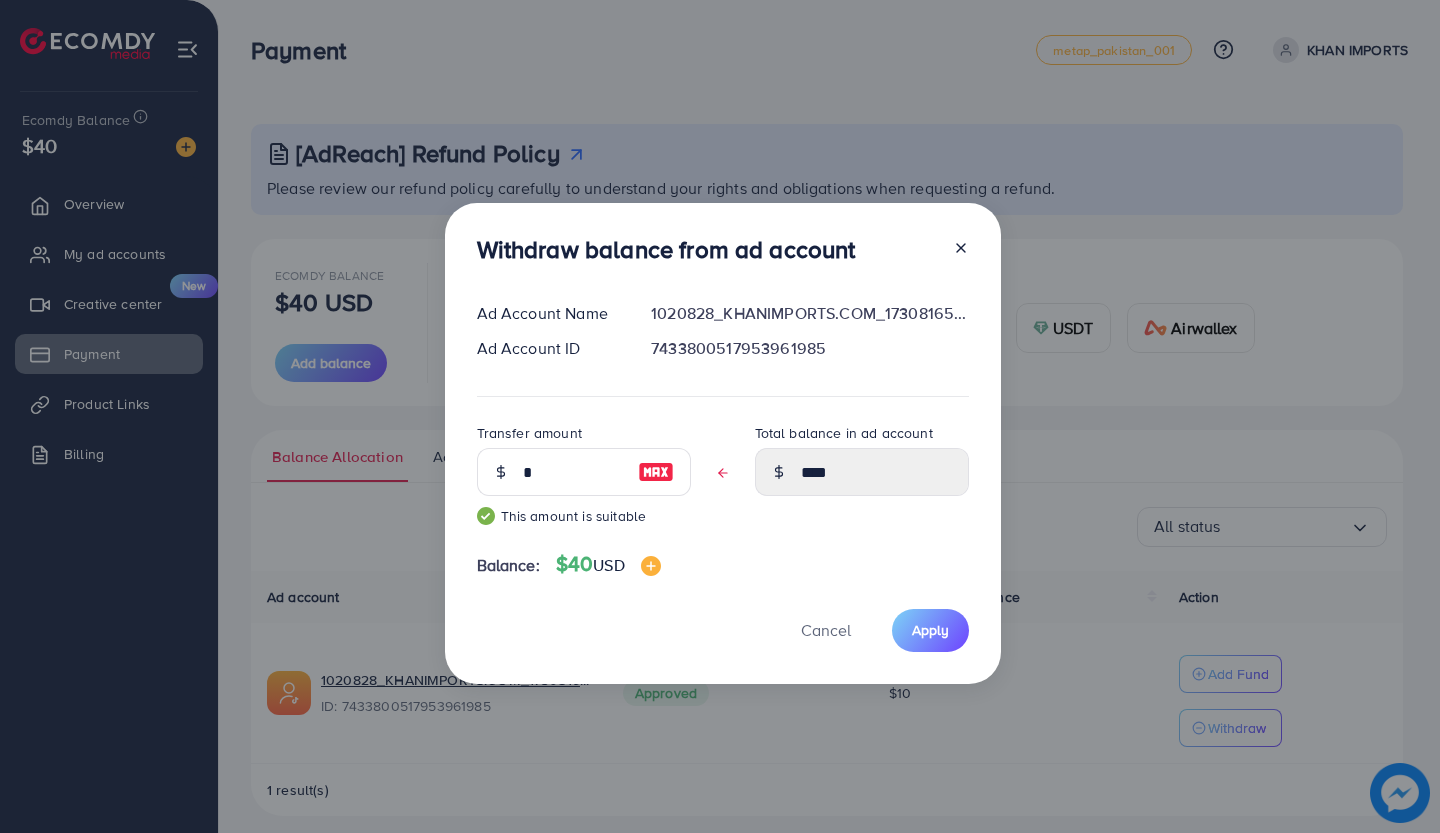 click on "Apply" at bounding box center [930, 630] 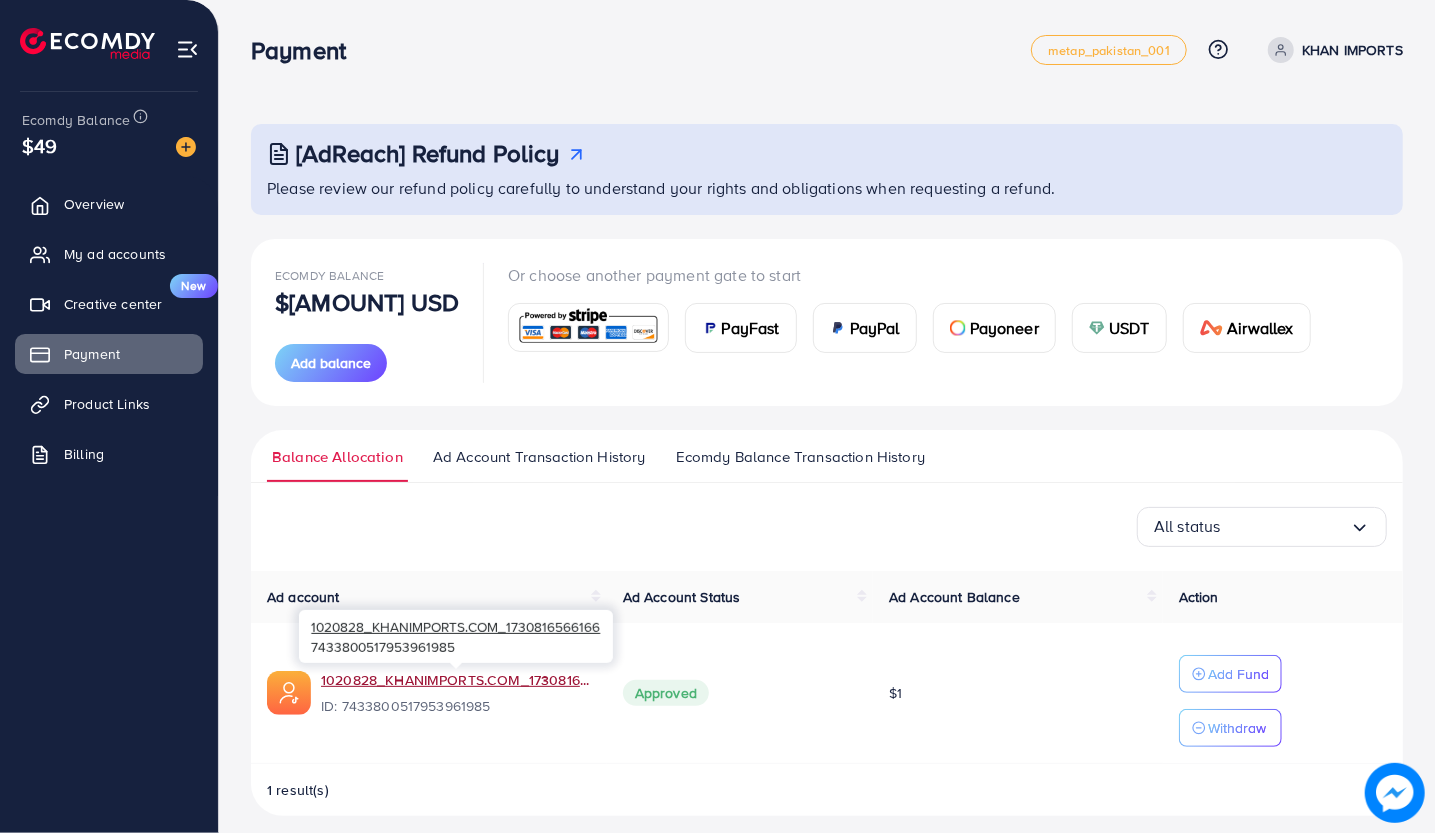 click on "1020828_KHANIMPORTS.COM_1730816566166" at bounding box center (456, 680) 